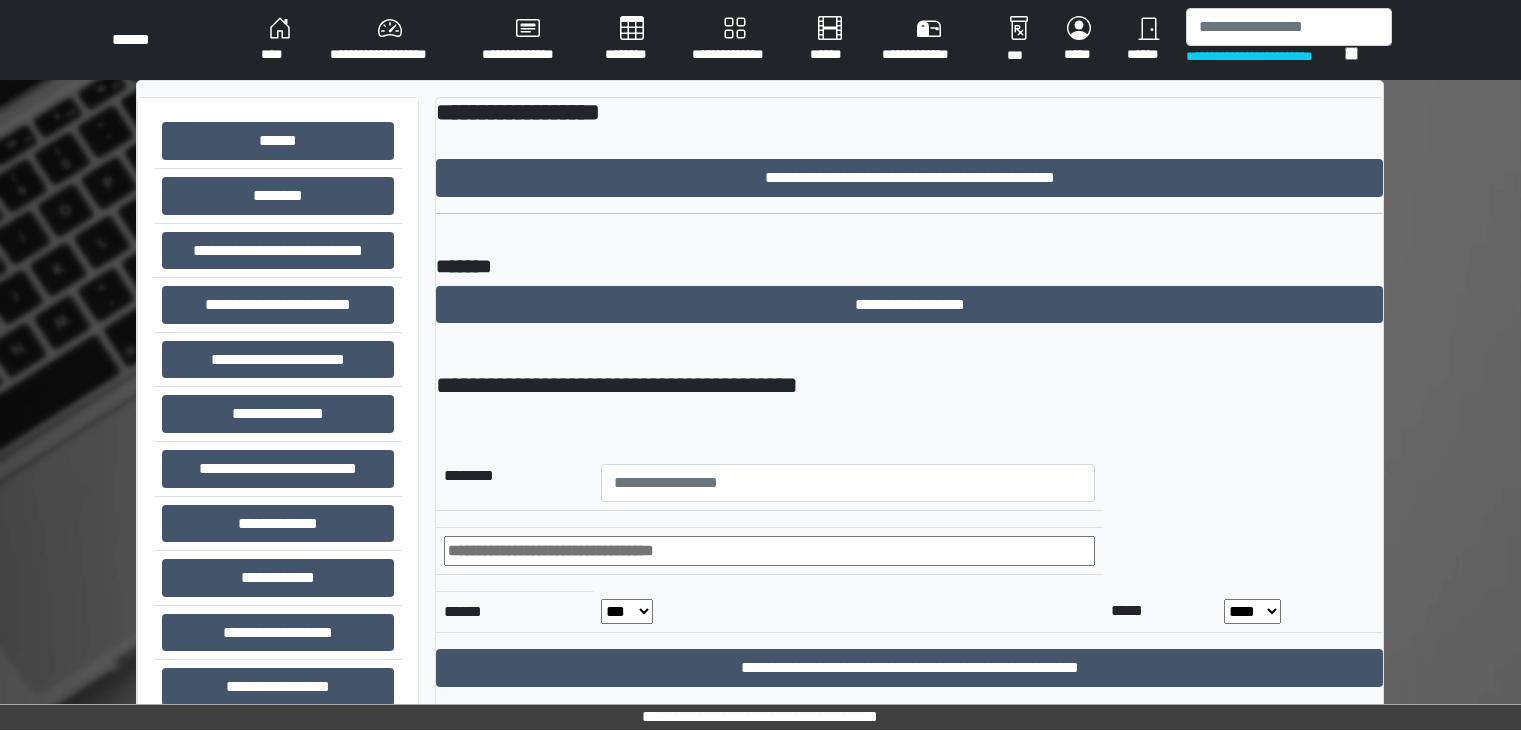 scroll, scrollTop: 0, scrollLeft: 0, axis: both 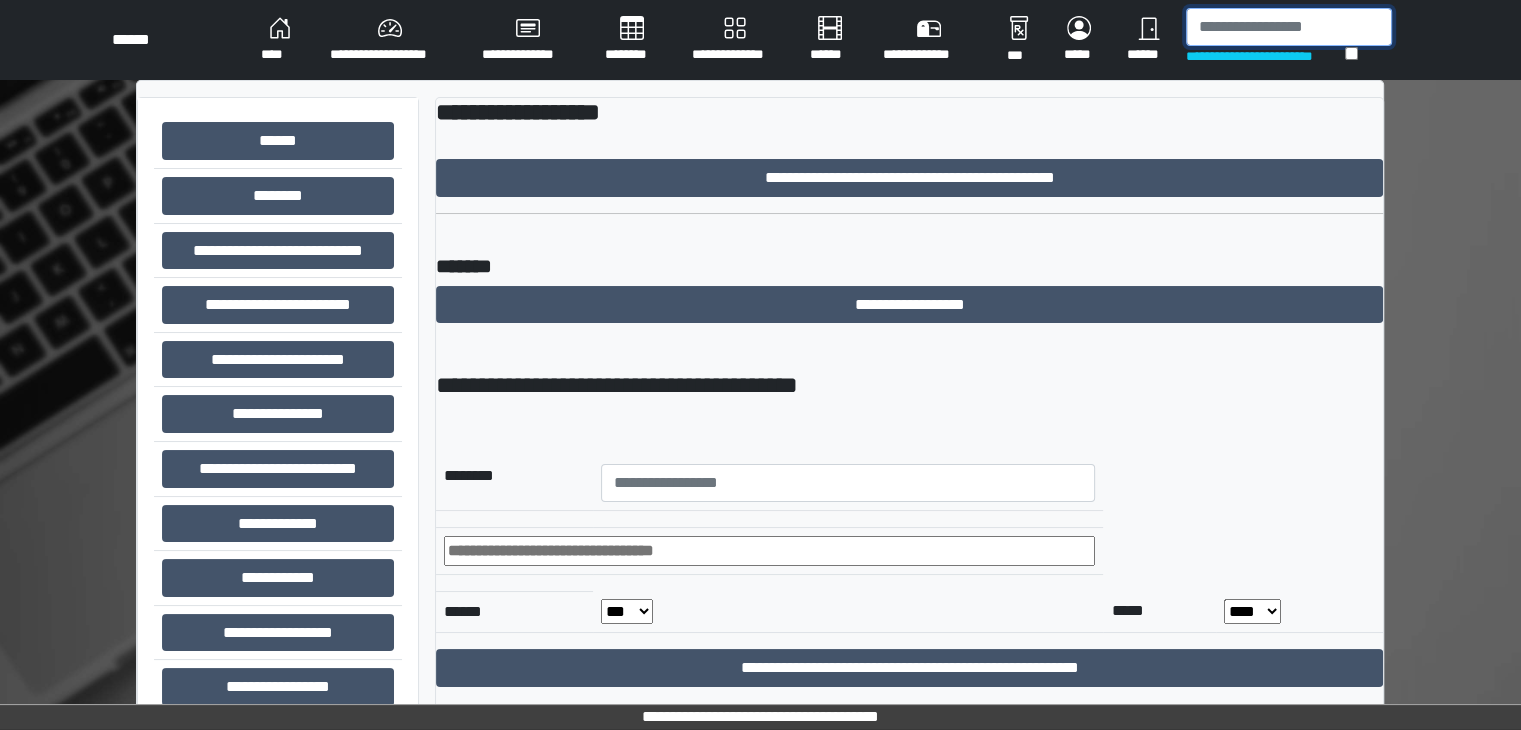 click at bounding box center [1289, 27] 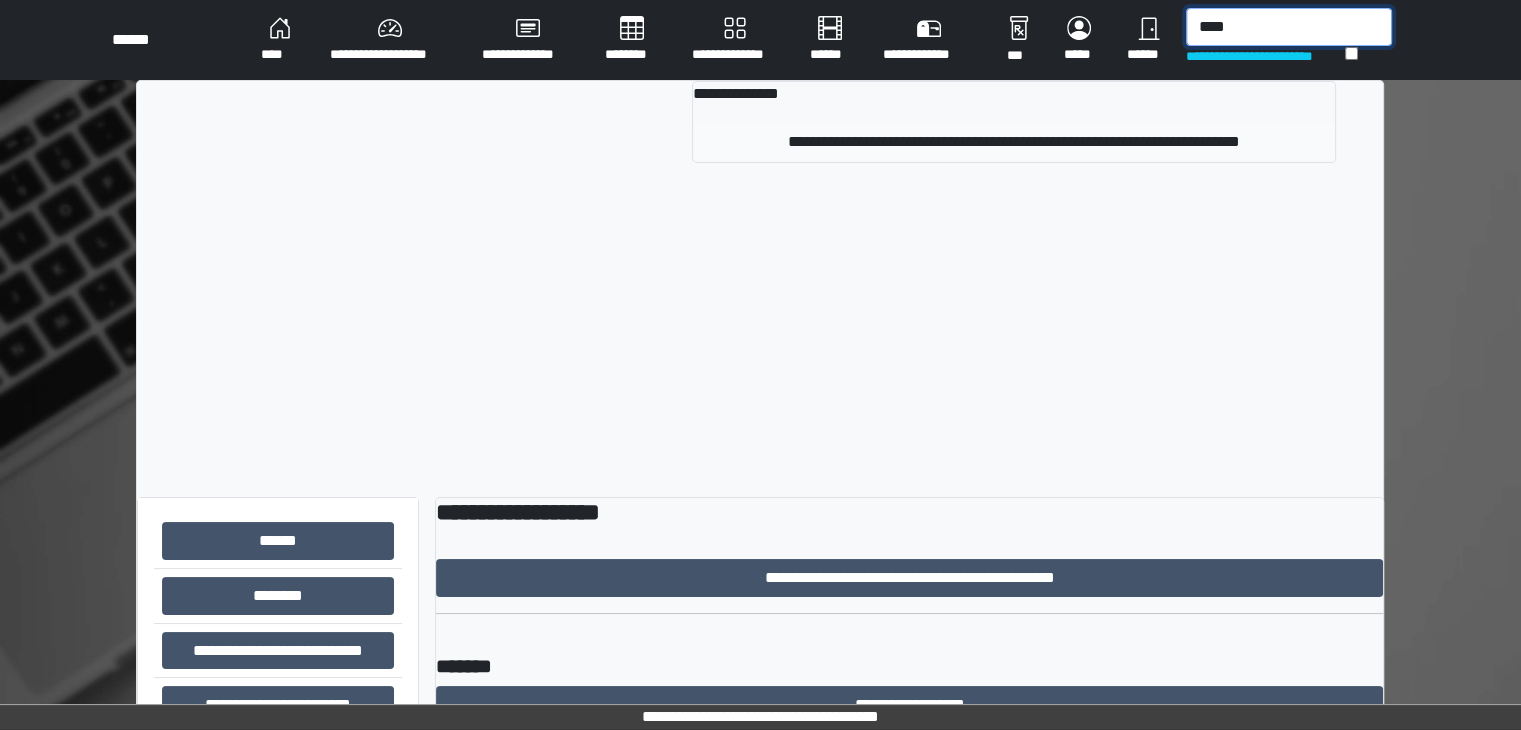 type on "****" 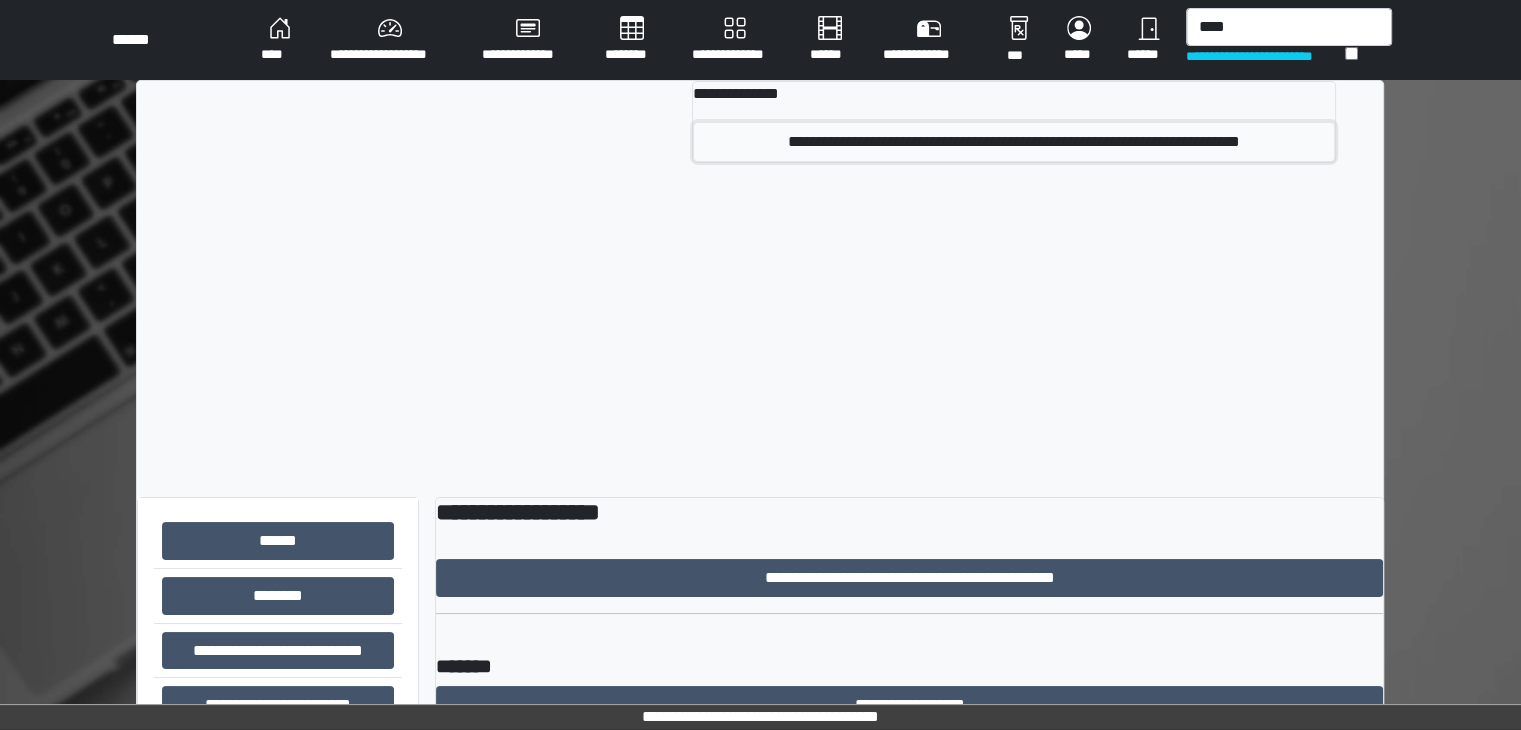 click on "**********" at bounding box center [1014, 142] 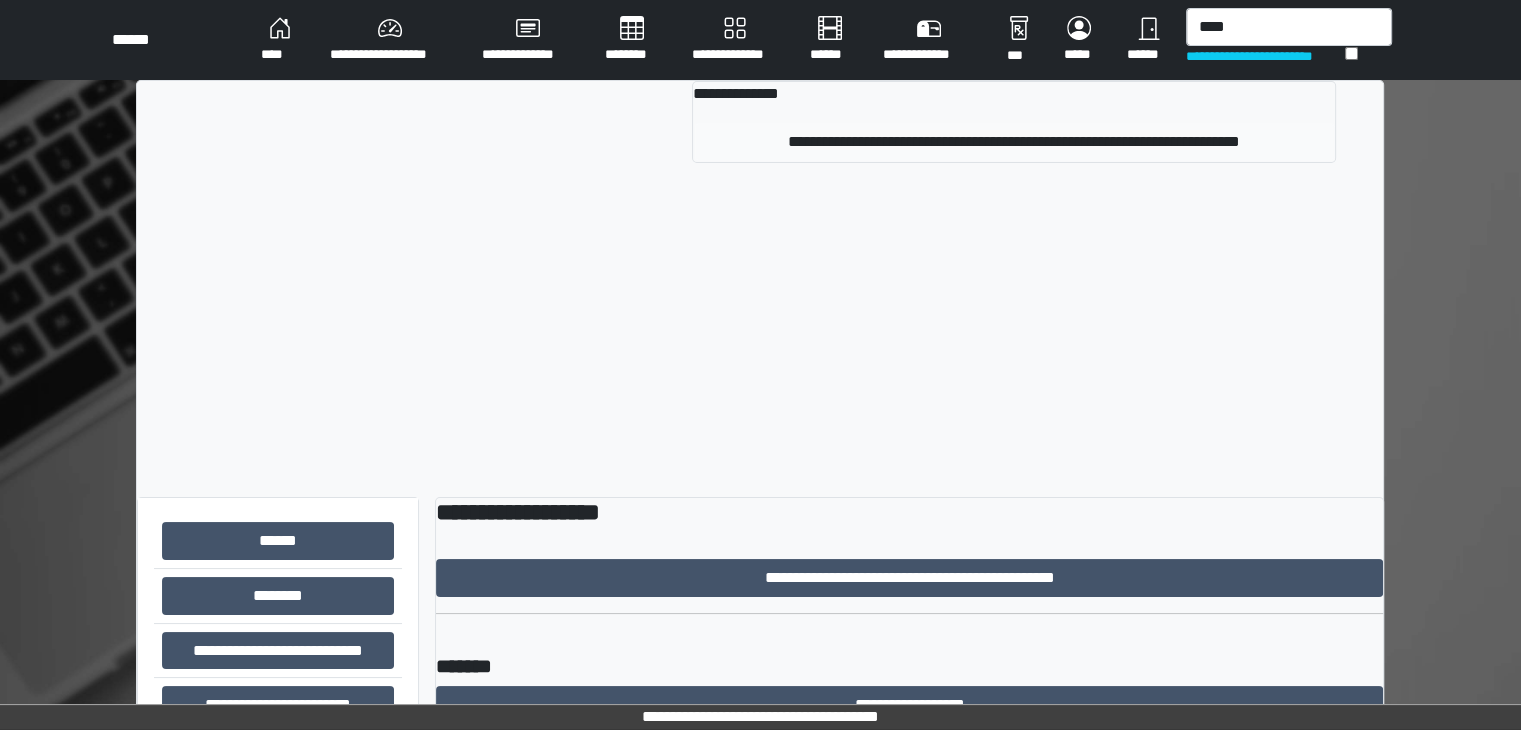 type 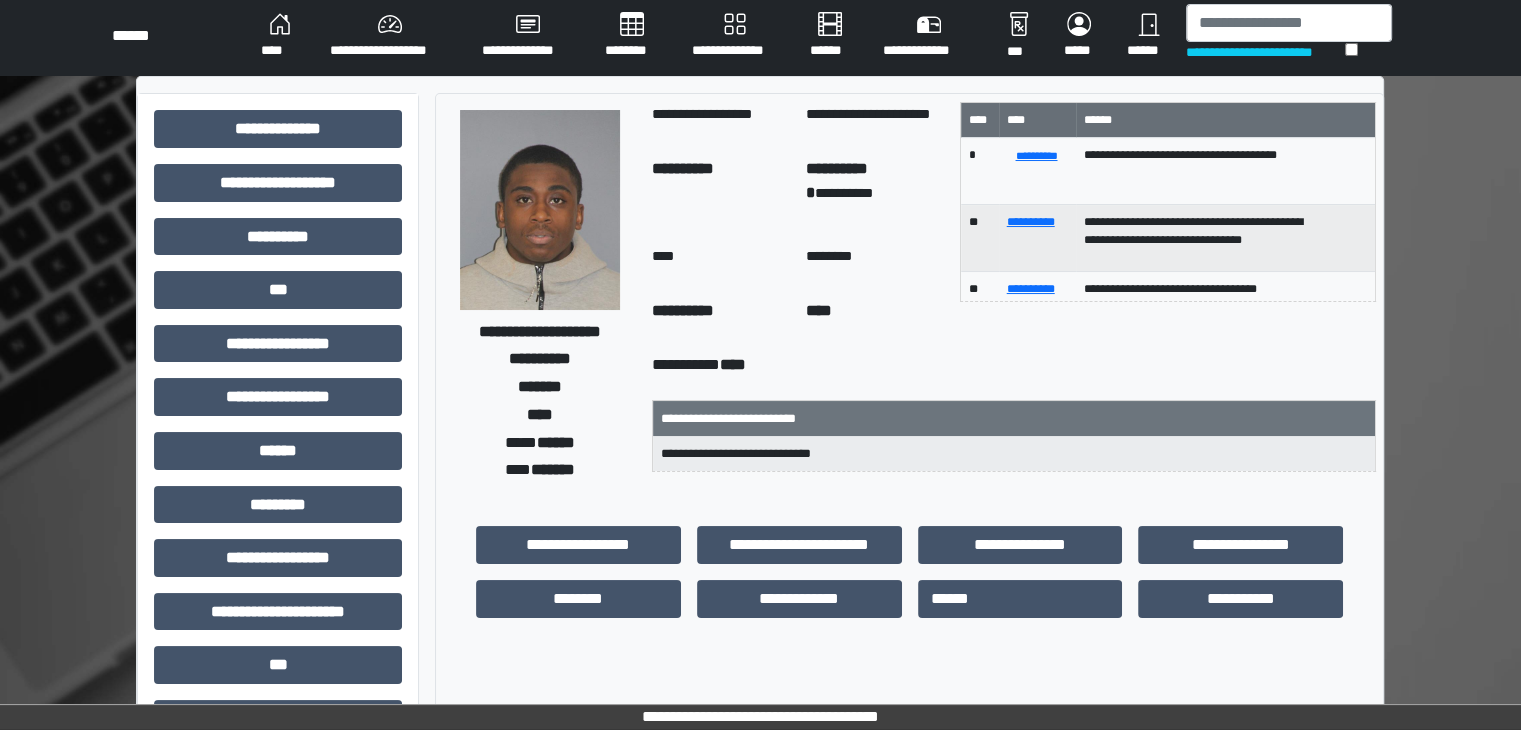 scroll, scrollTop: 0, scrollLeft: 0, axis: both 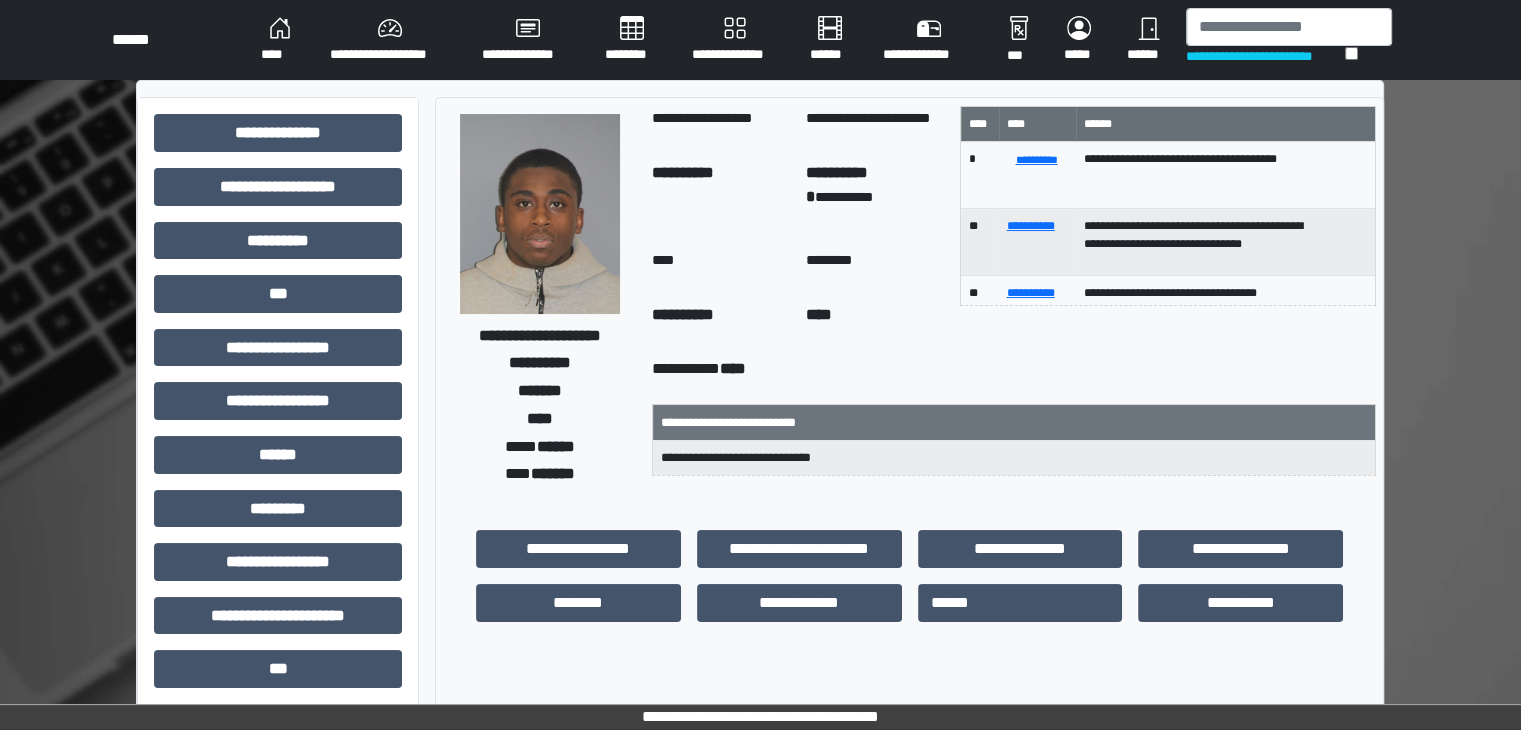 click on "**********" at bounding box center [735, 40] 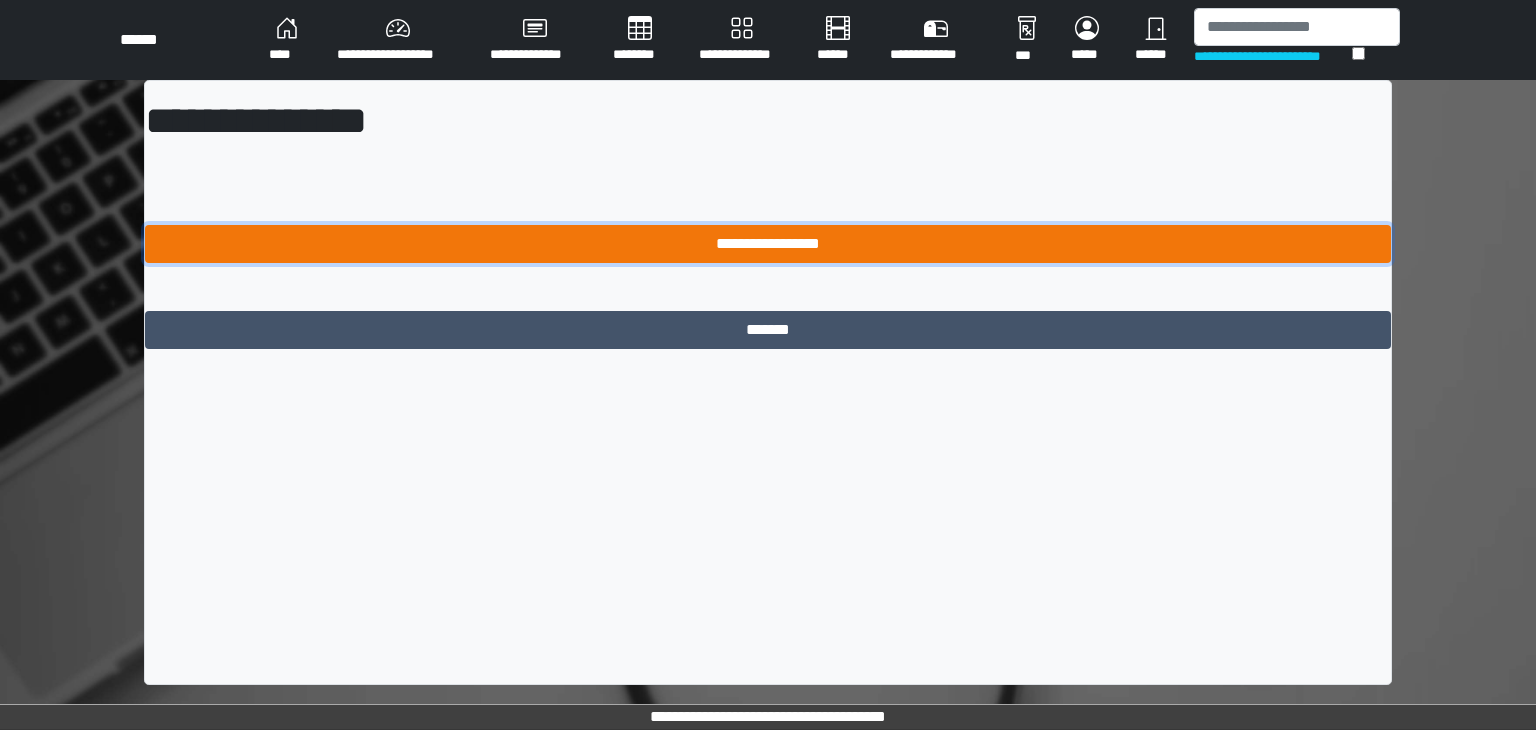 click on "**********" at bounding box center [768, 244] 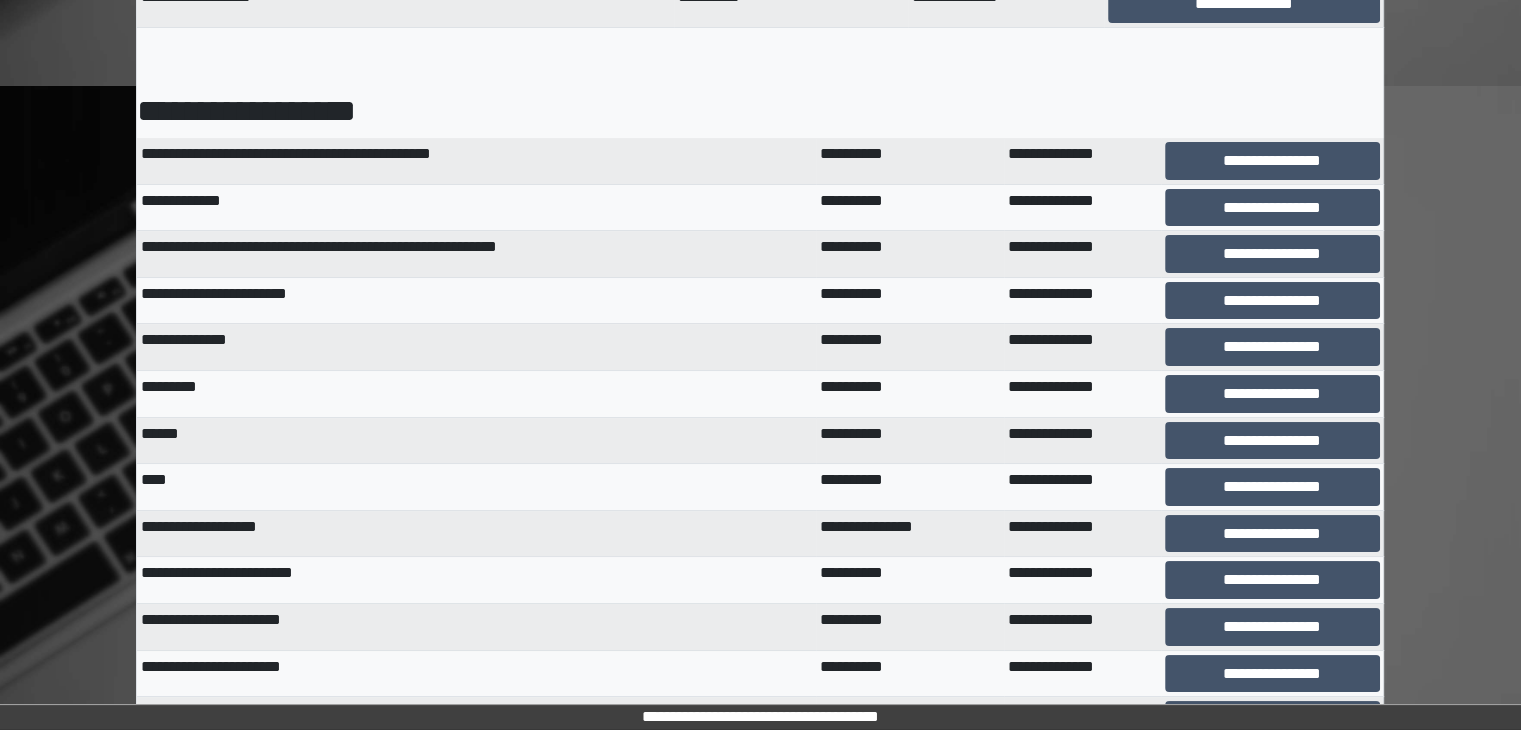 scroll, scrollTop: 7600, scrollLeft: 0, axis: vertical 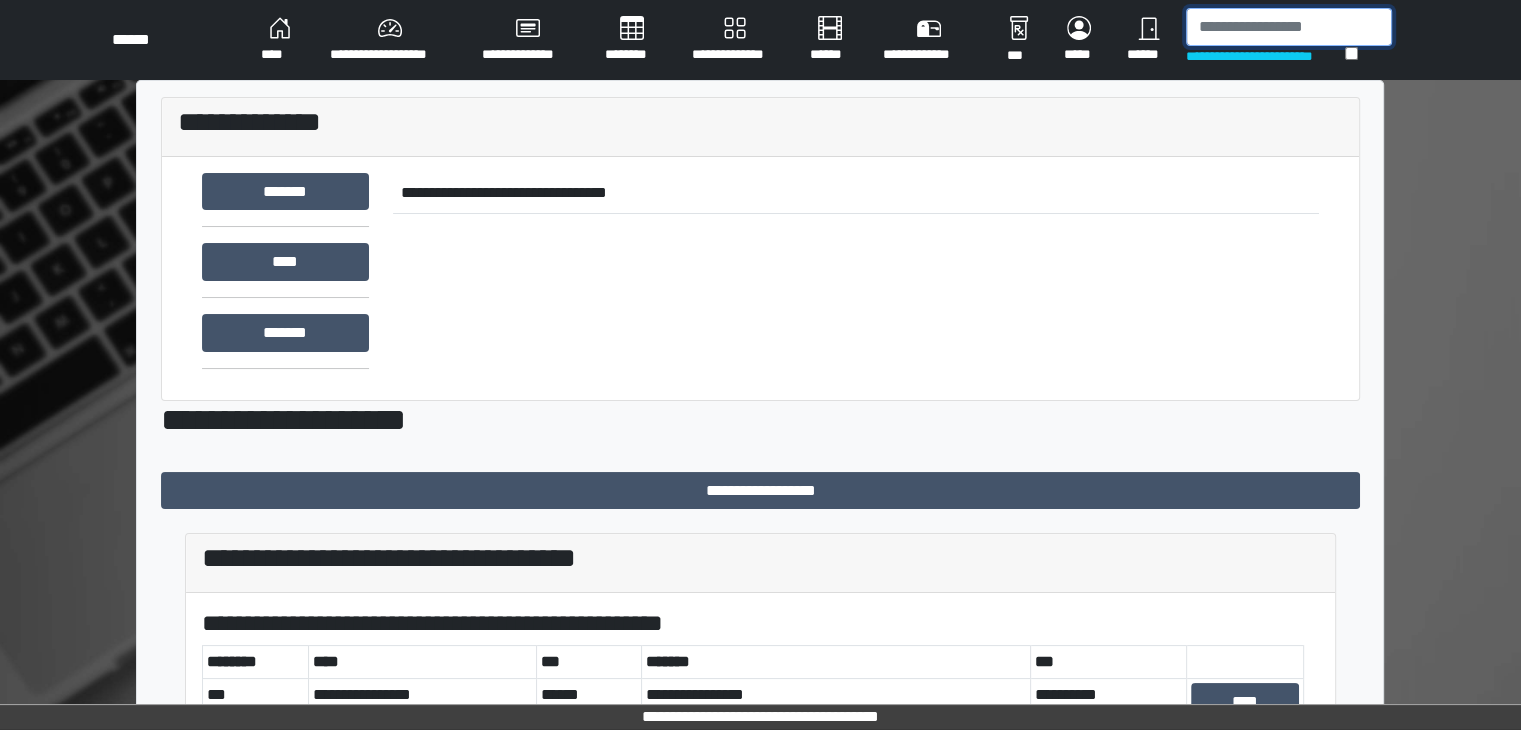 click at bounding box center [1289, 27] 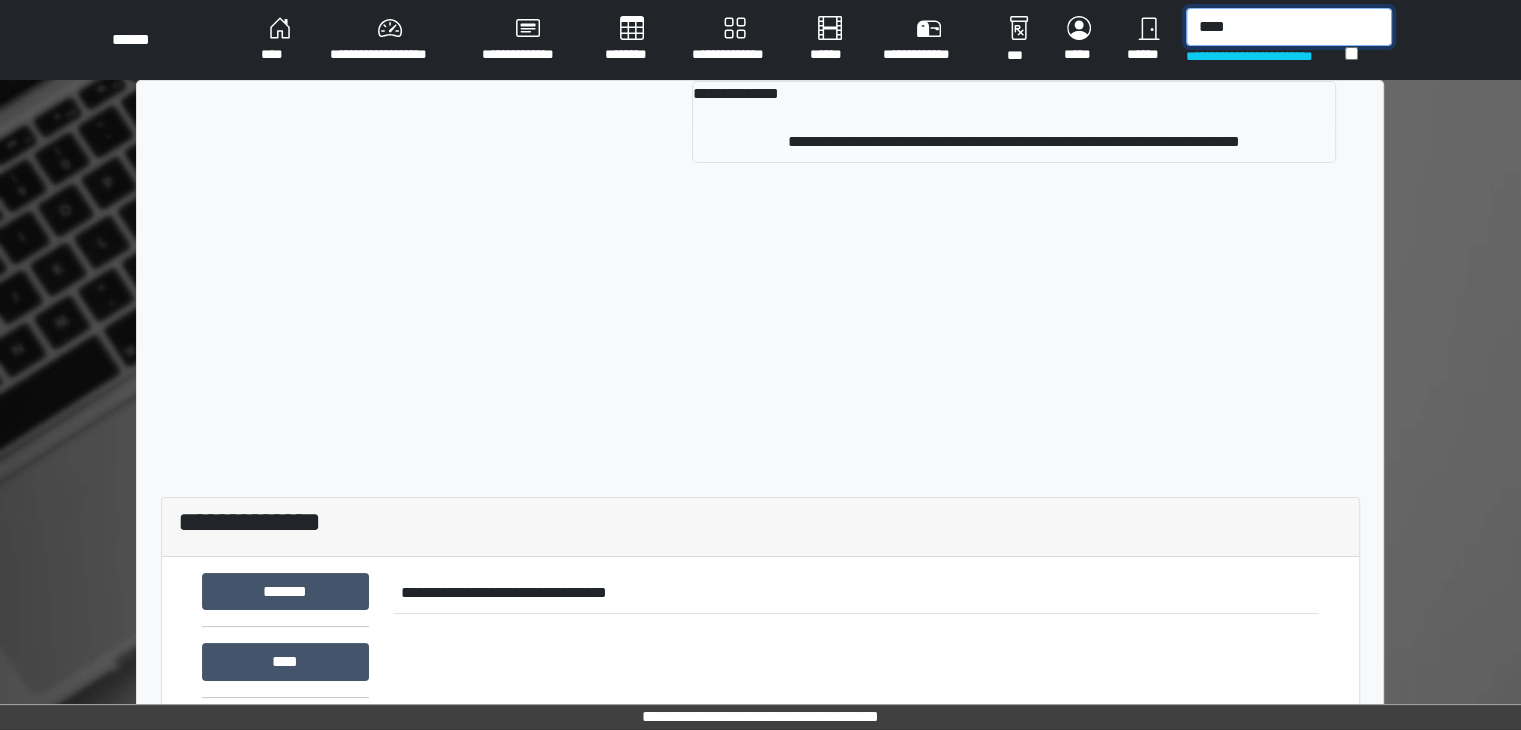 type on "****" 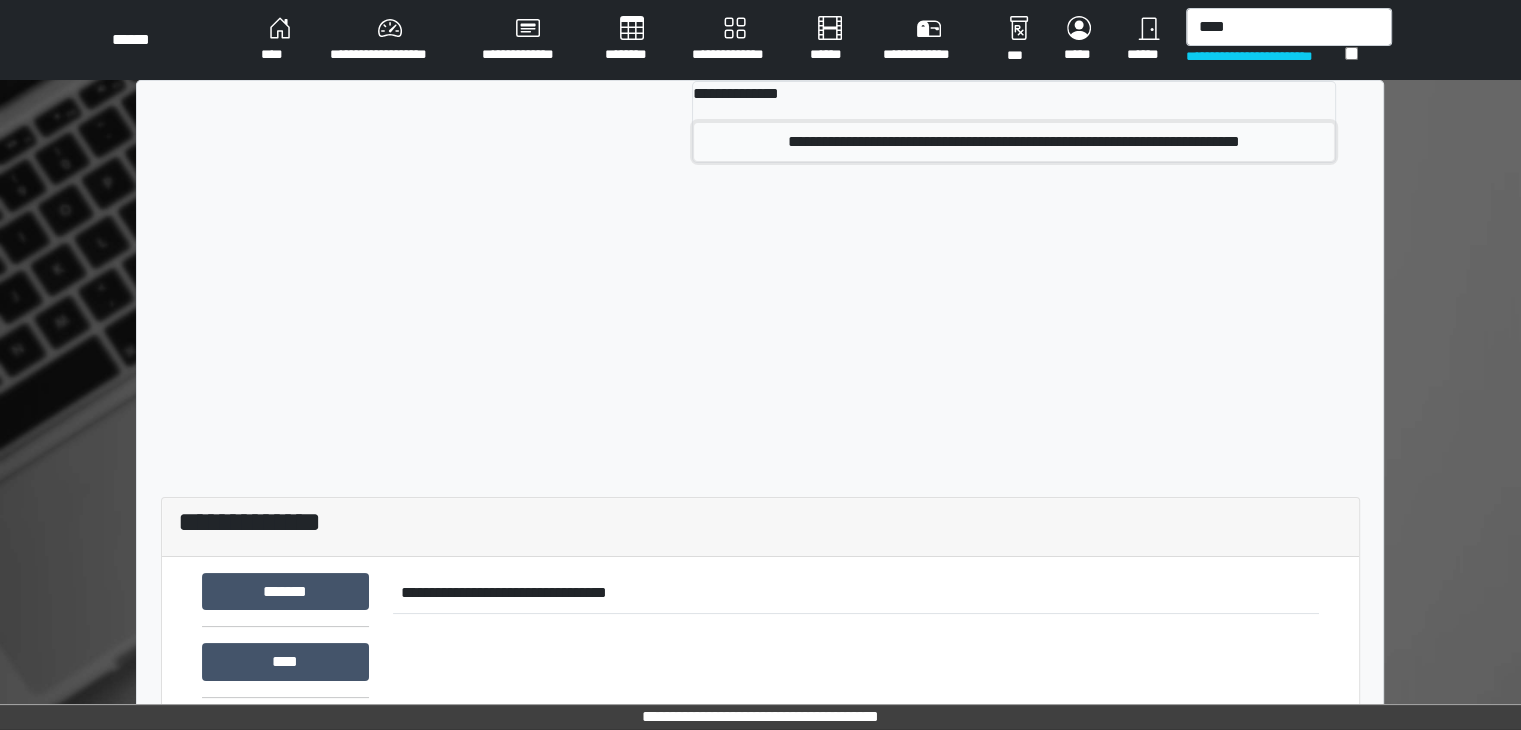 click on "**********" at bounding box center (1014, 142) 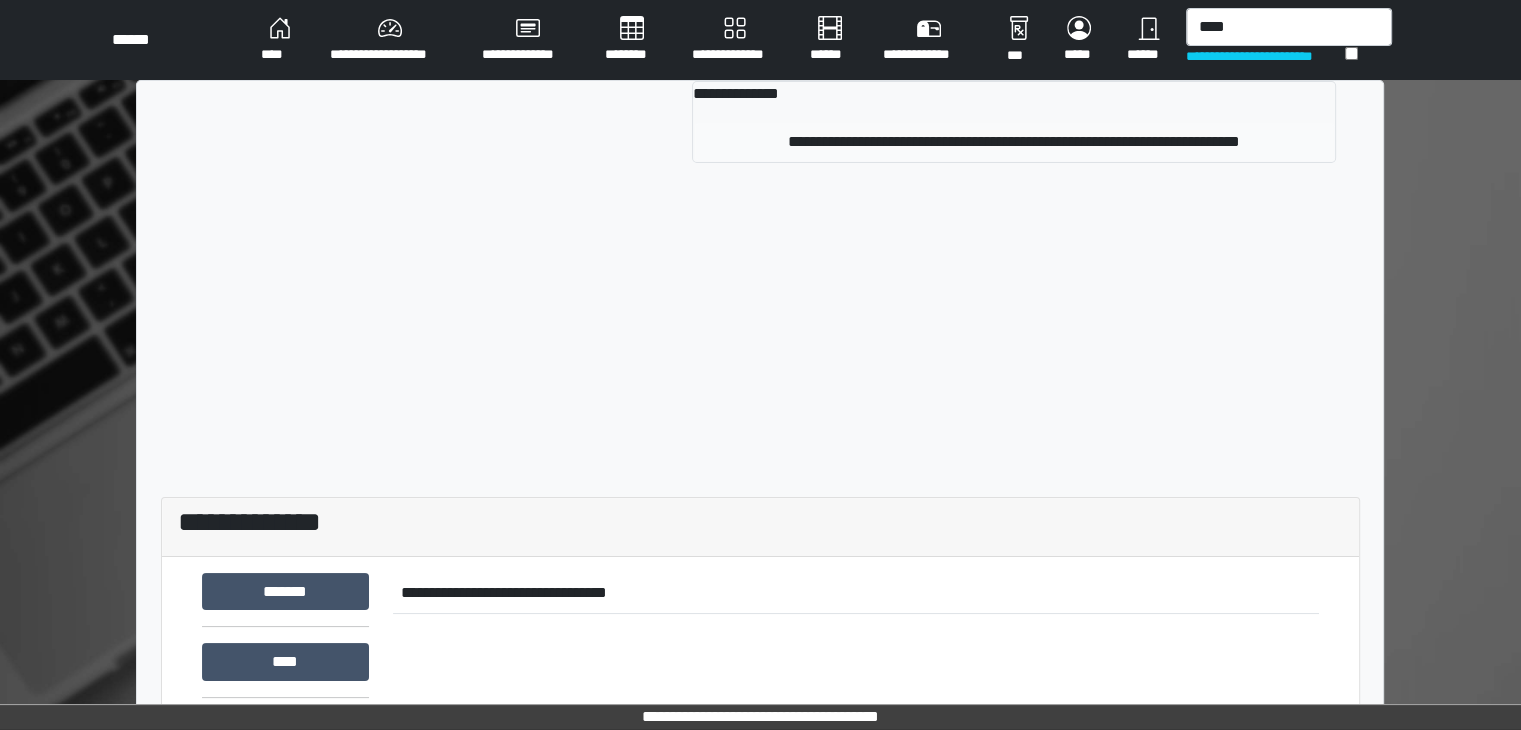 type 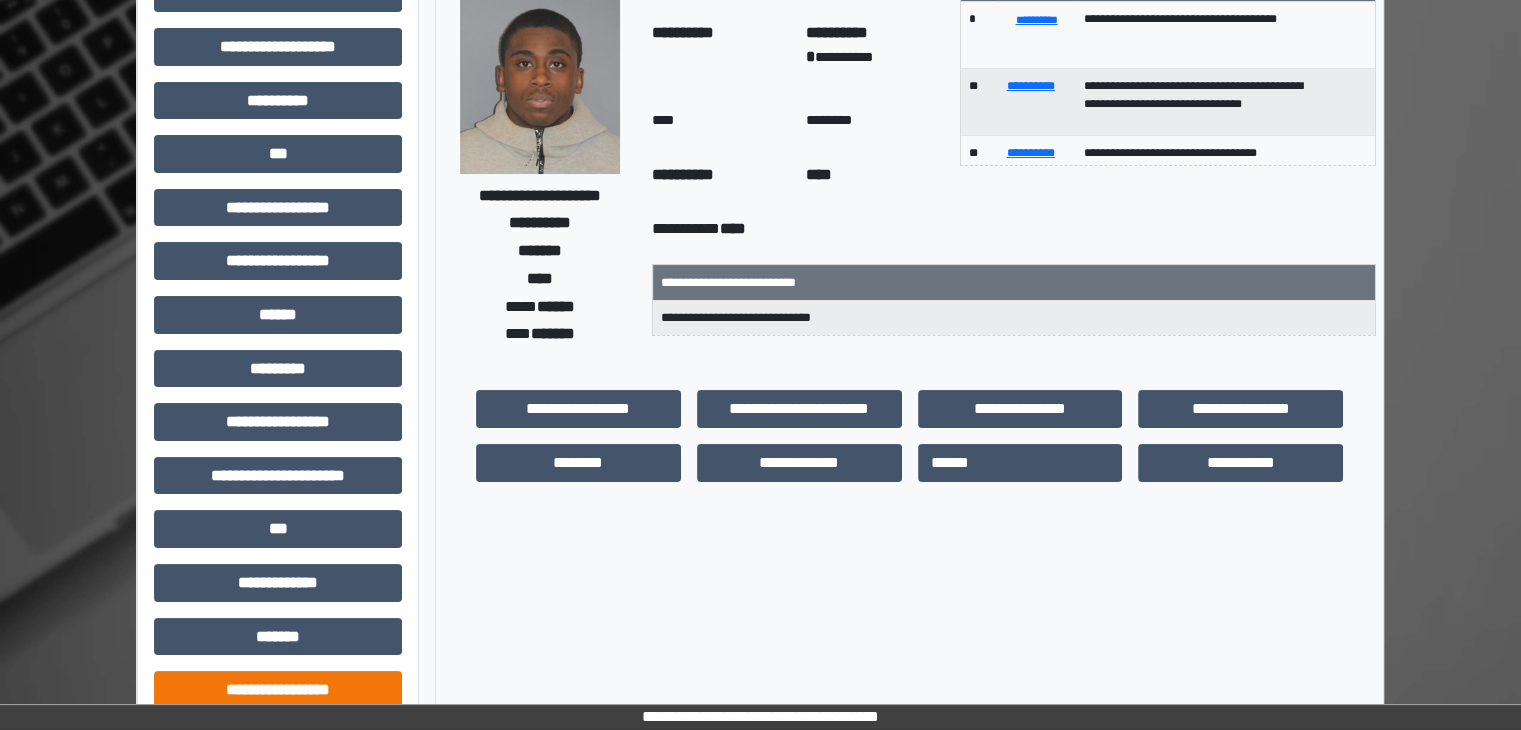 scroll, scrollTop: 436, scrollLeft: 0, axis: vertical 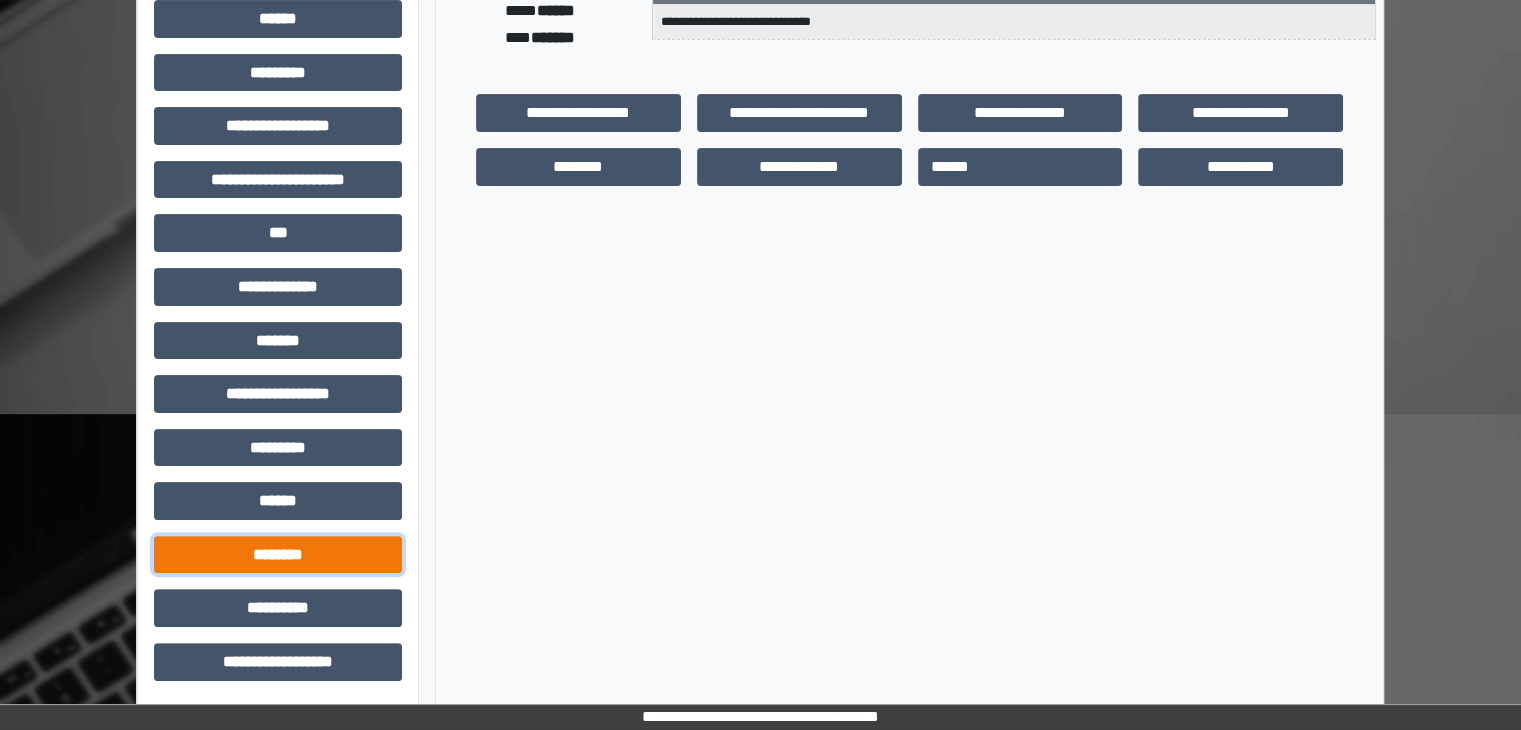click on "********" at bounding box center [278, 555] 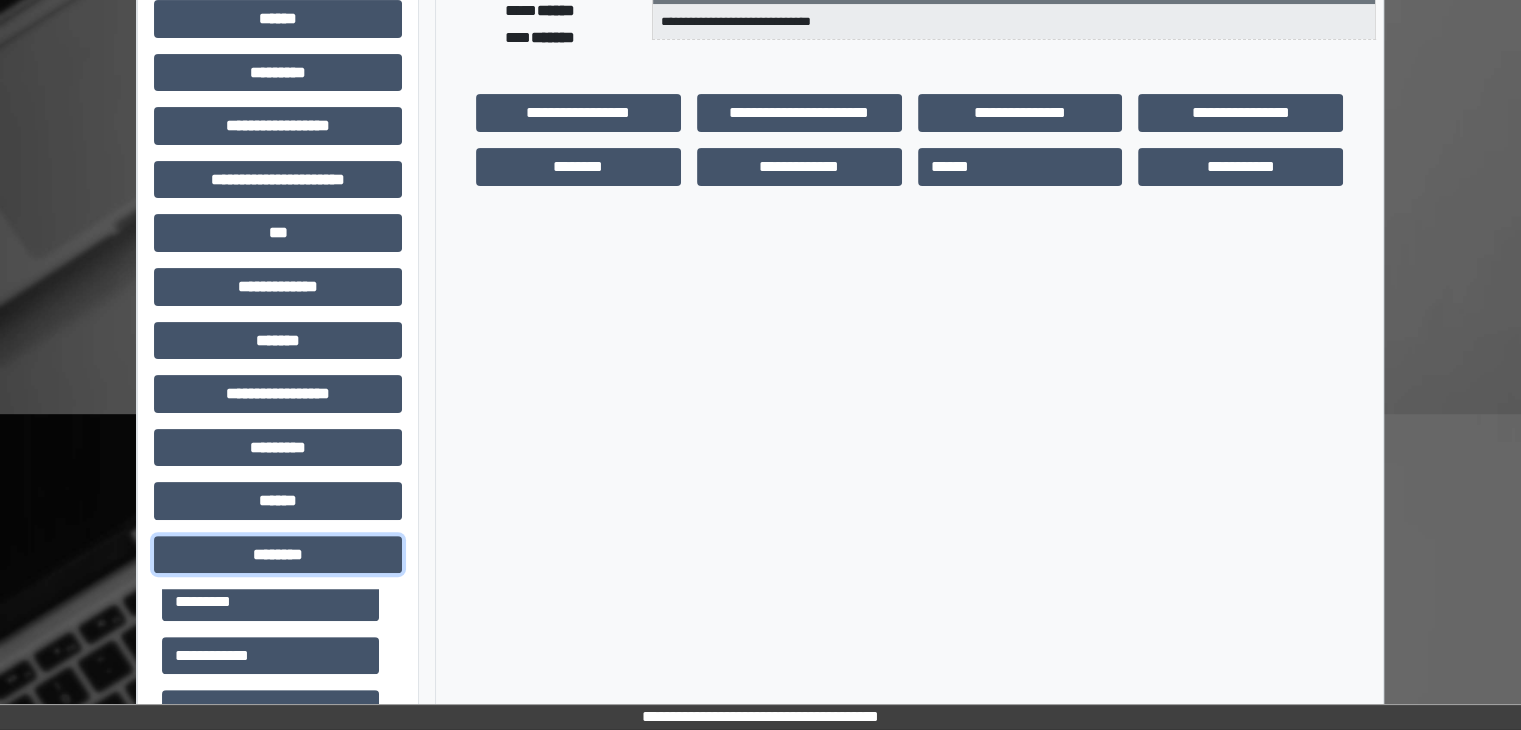 scroll, scrollTop: 200, scrollLeft: 0, axis: vertical 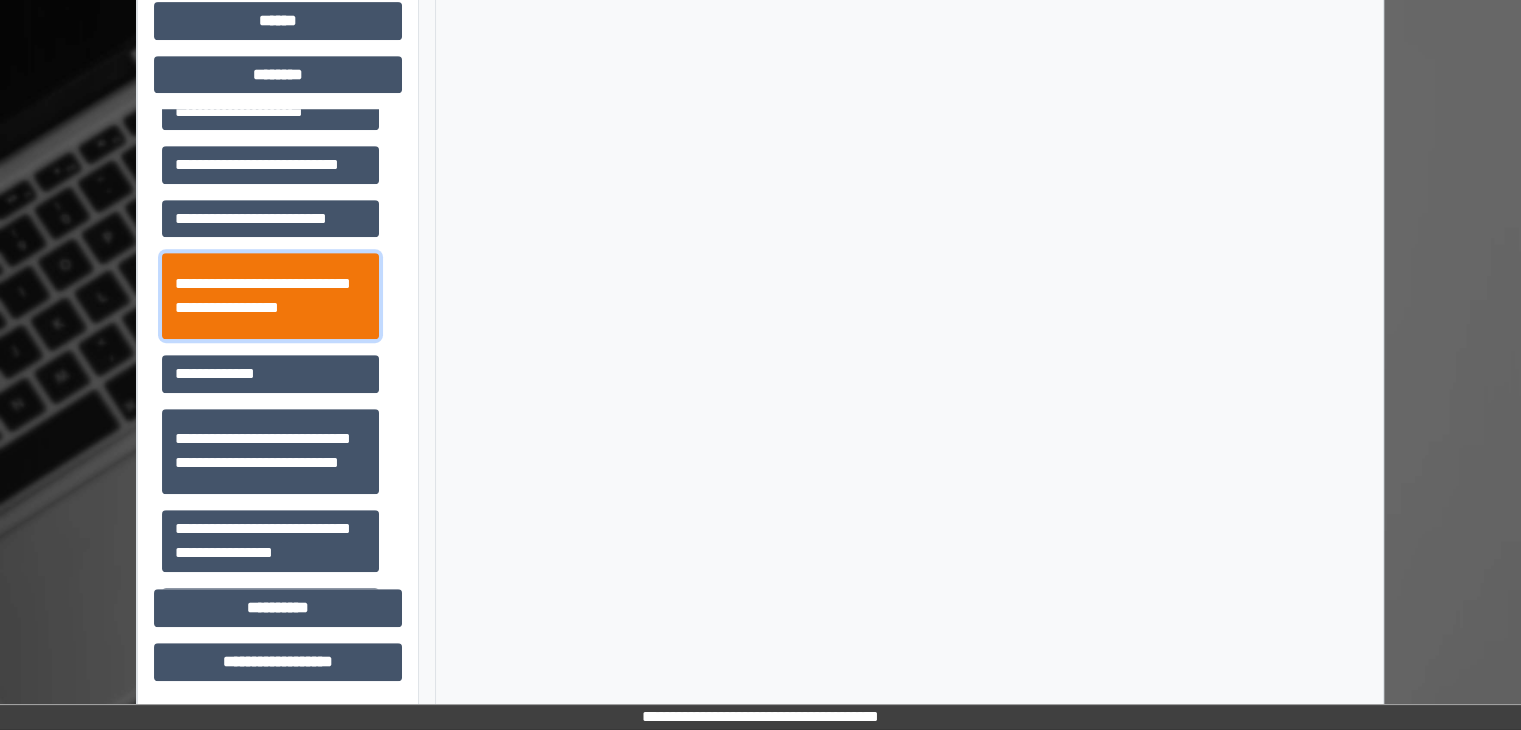 click on "**********" at bounding box center (270, 296) 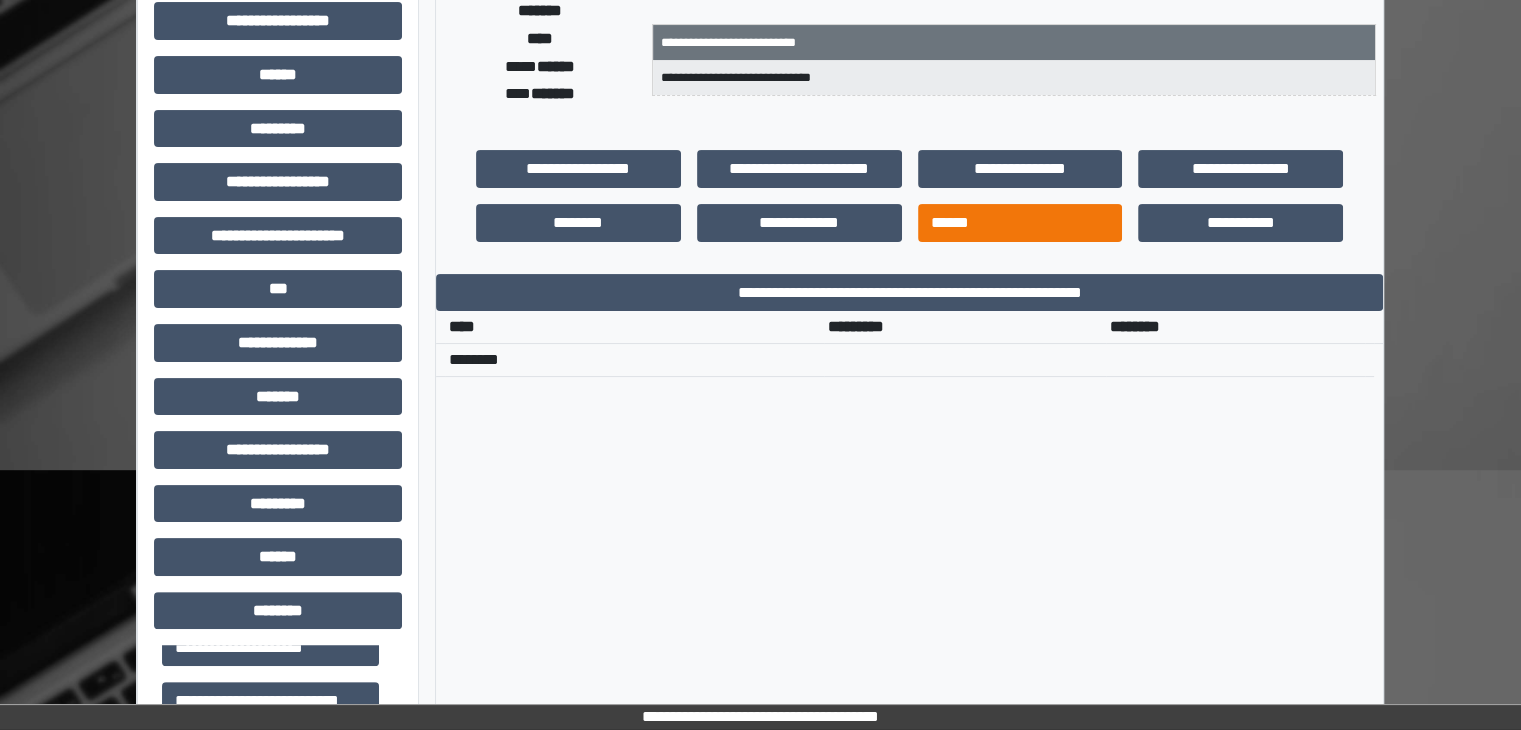 scroll, scrollTop: 316, scrollLeft: 0, axis: vertical 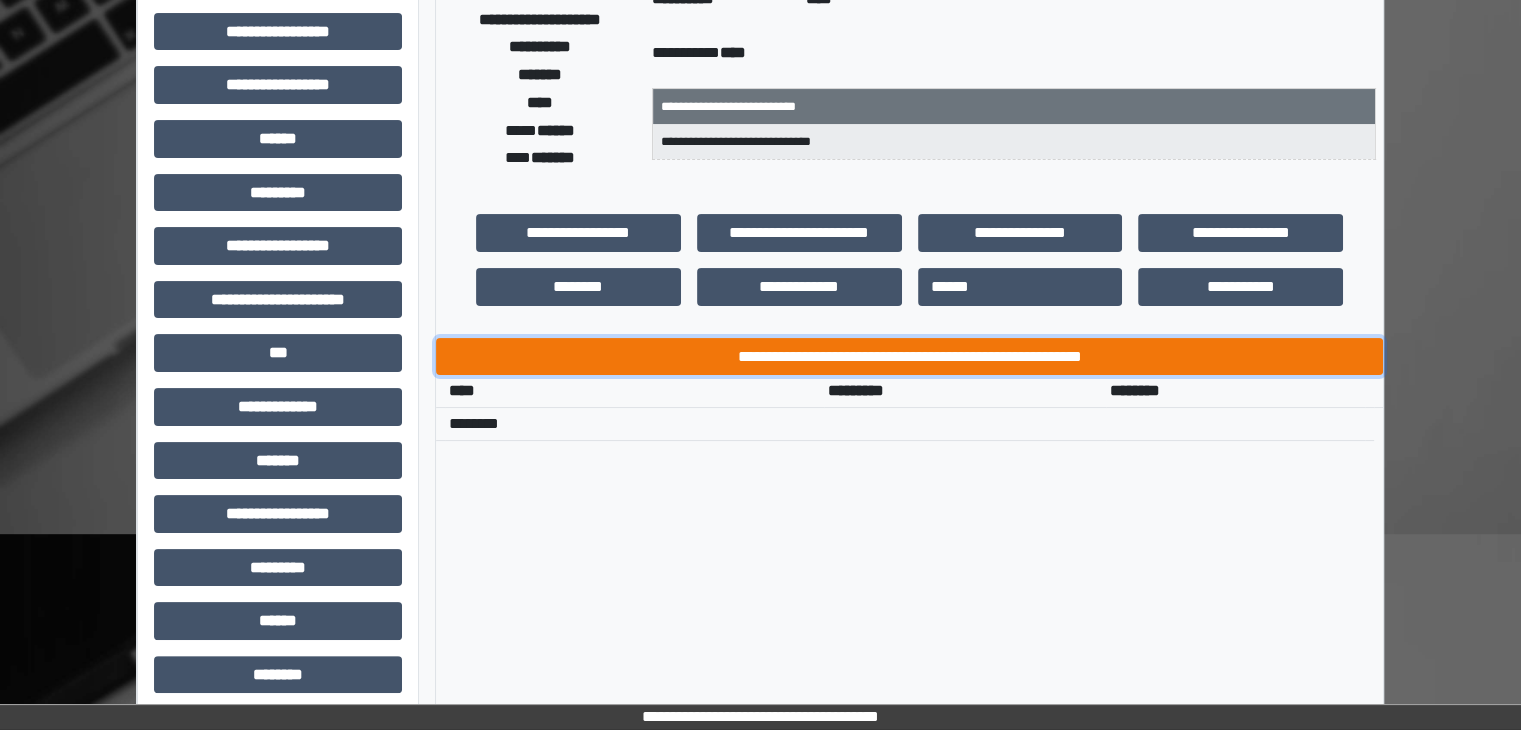 click on "**********" at bounding box center (909, 357) 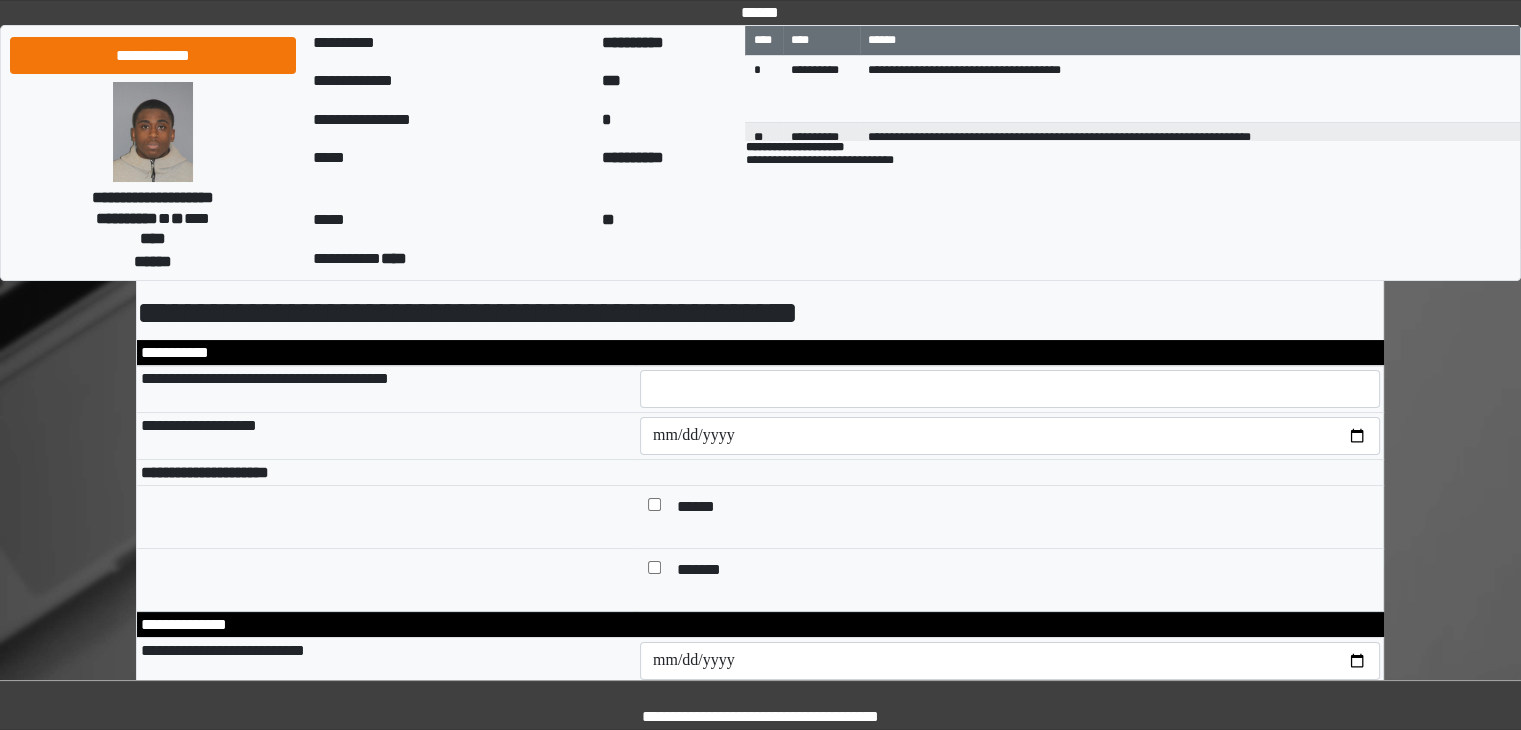 scroll, scrollTop: 100, scrollLeft: 0, axis: vertical 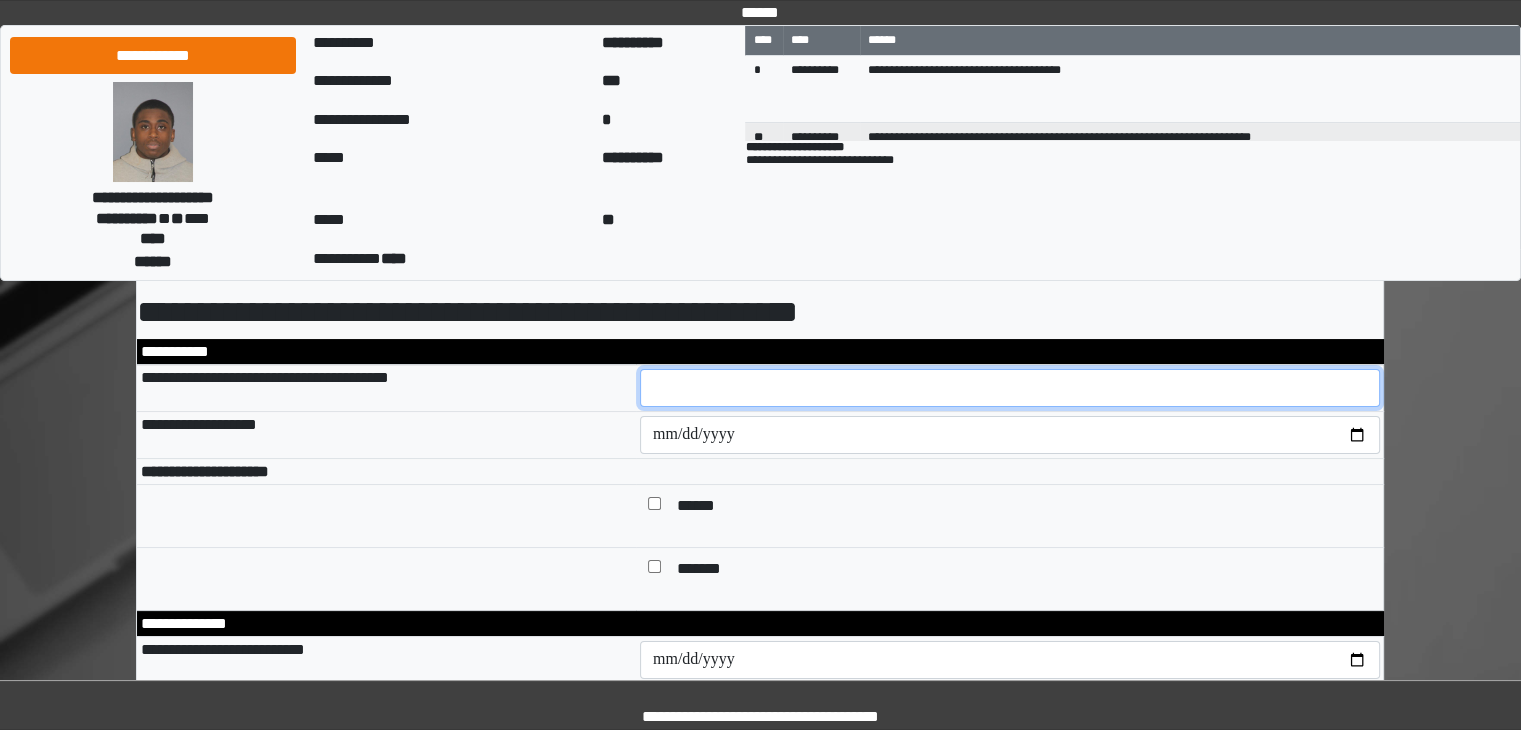 click at bounding box center (1010, 388) 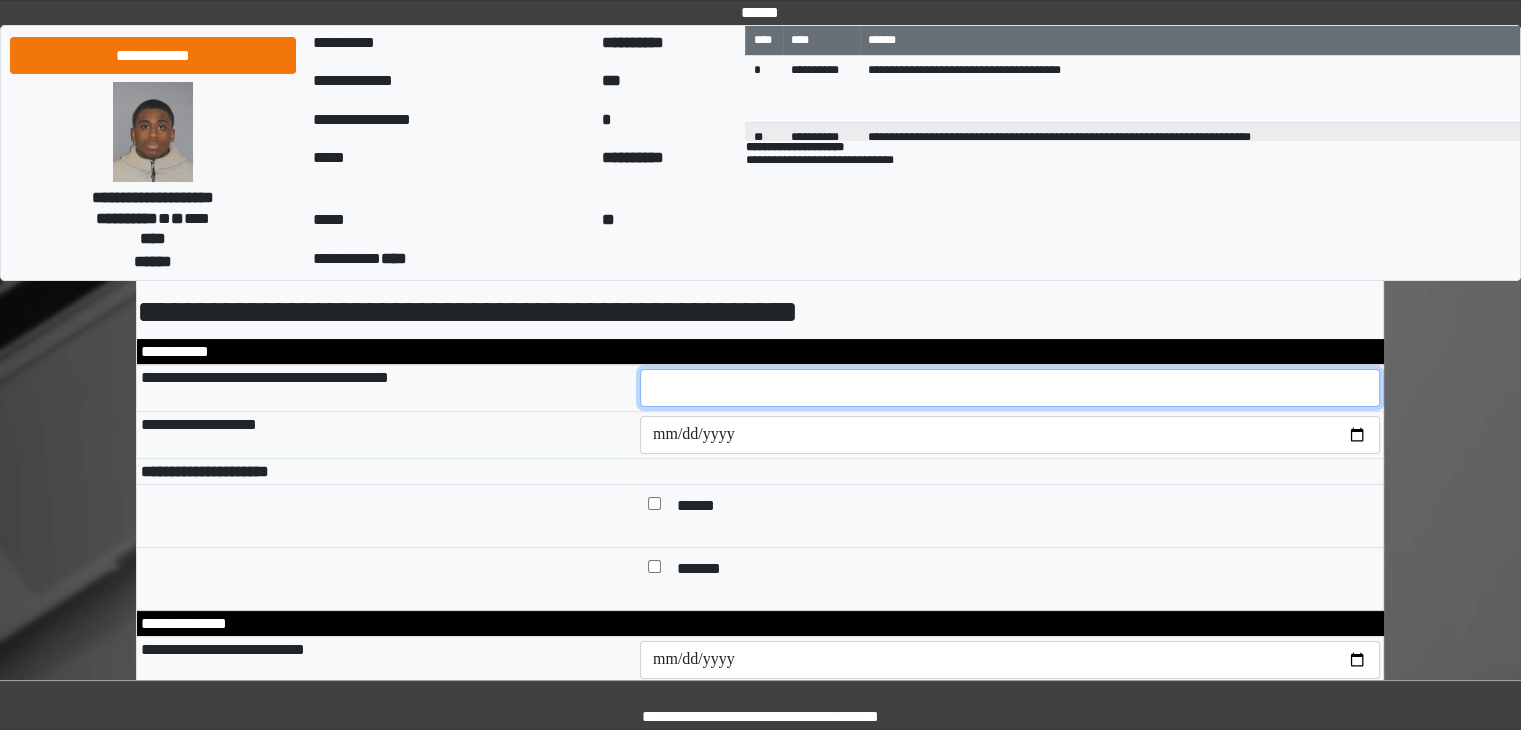 type on "*" 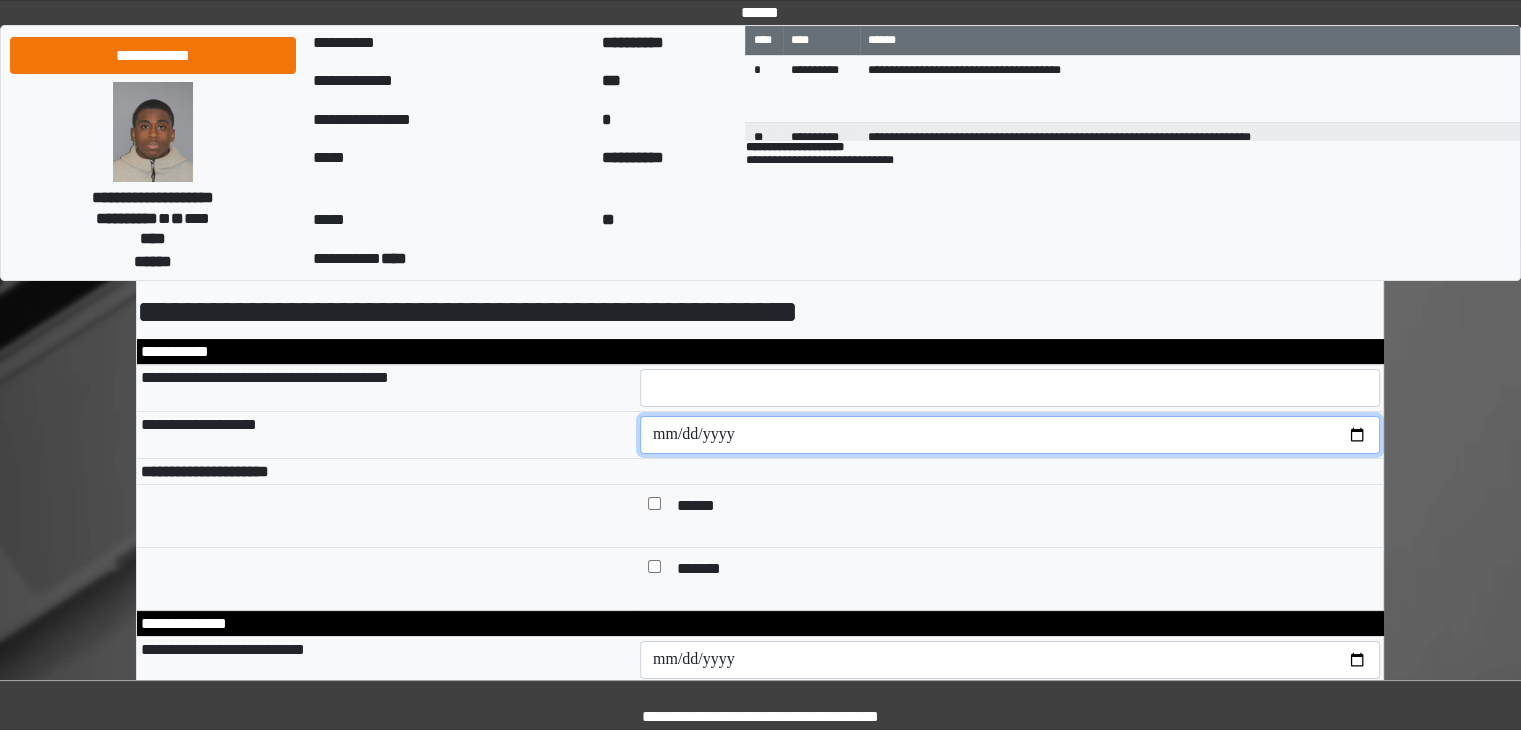 click at bounding box center [1010, 435] 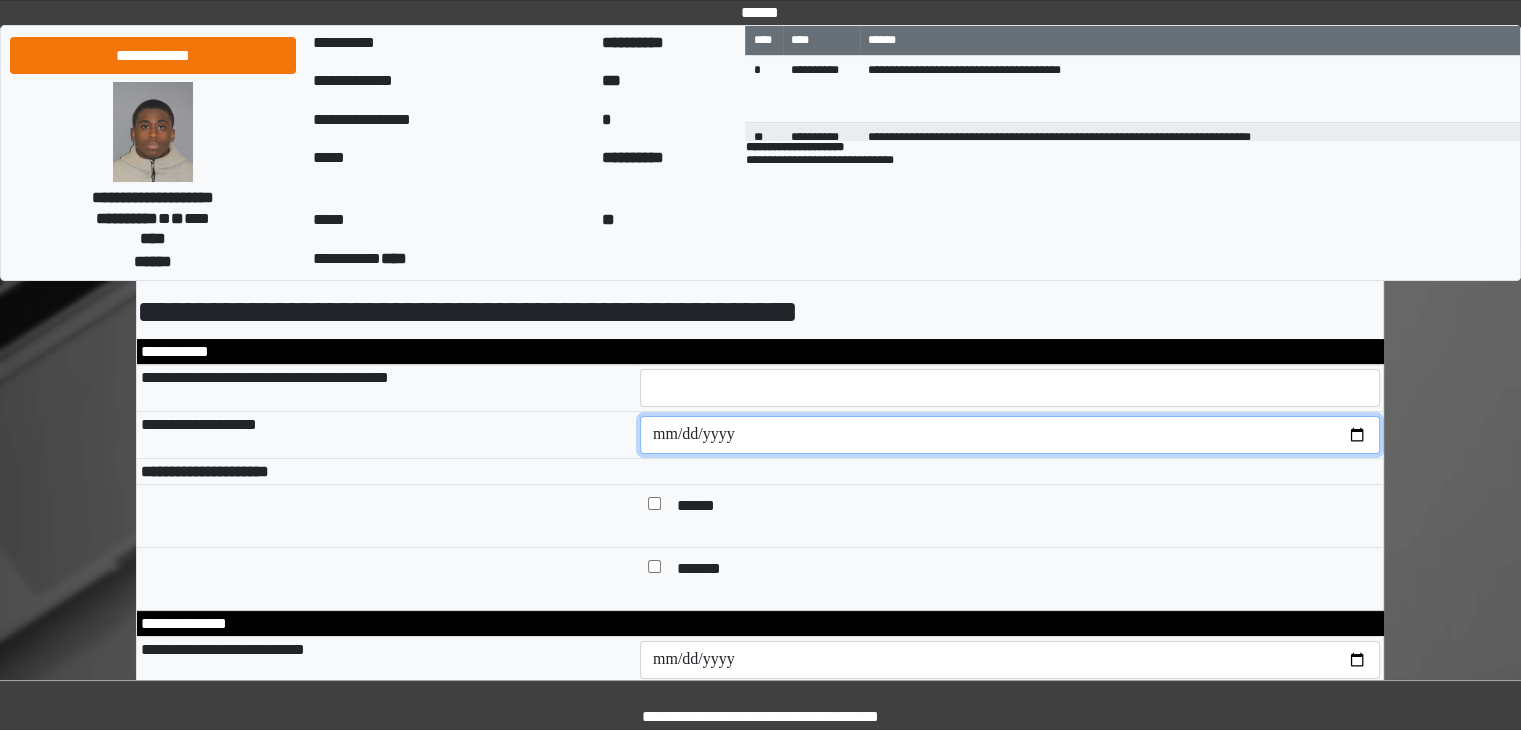 type on "**********" 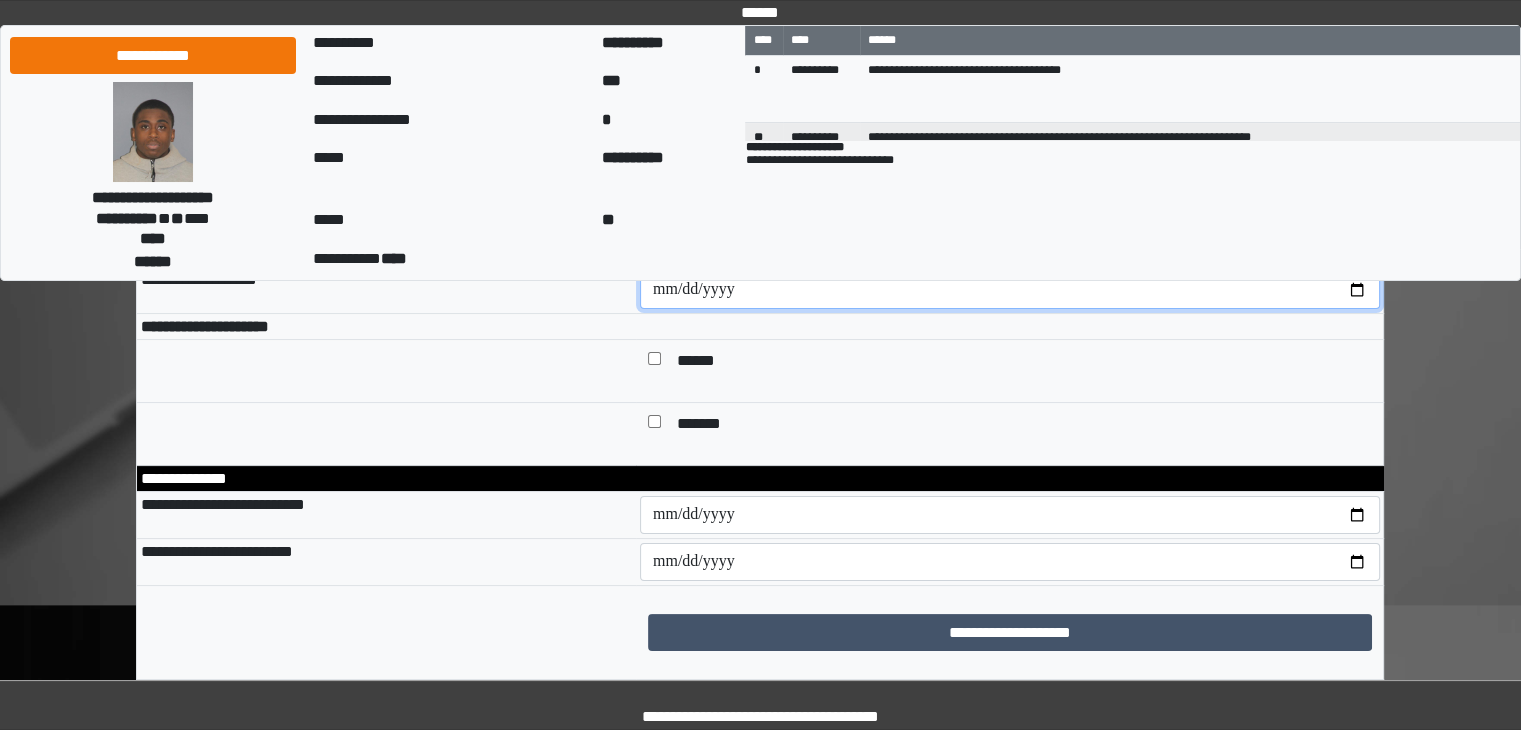 scroll, scrollTop: 200, scrollLeft: 0, axis: vertical 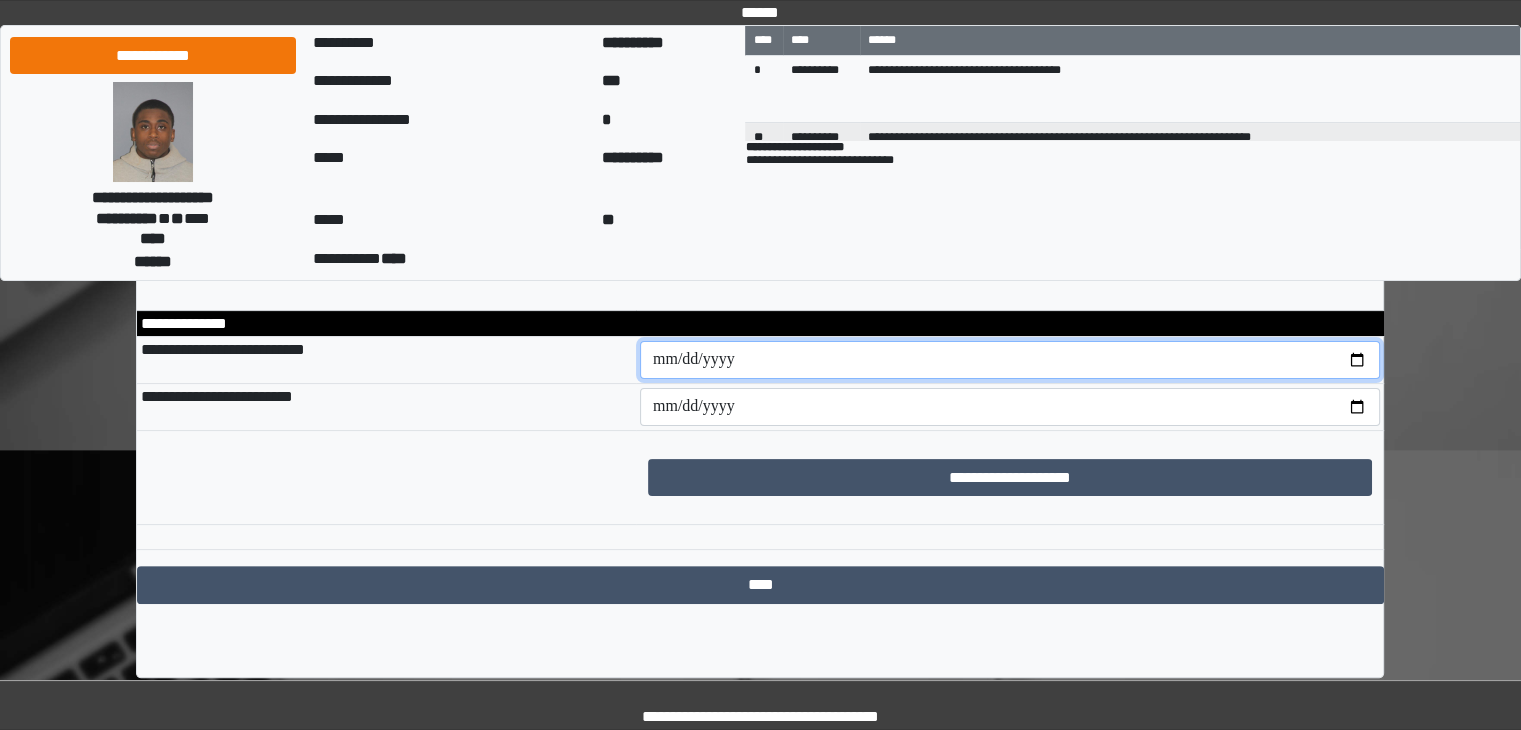 click at bounding box center (1010, 360) 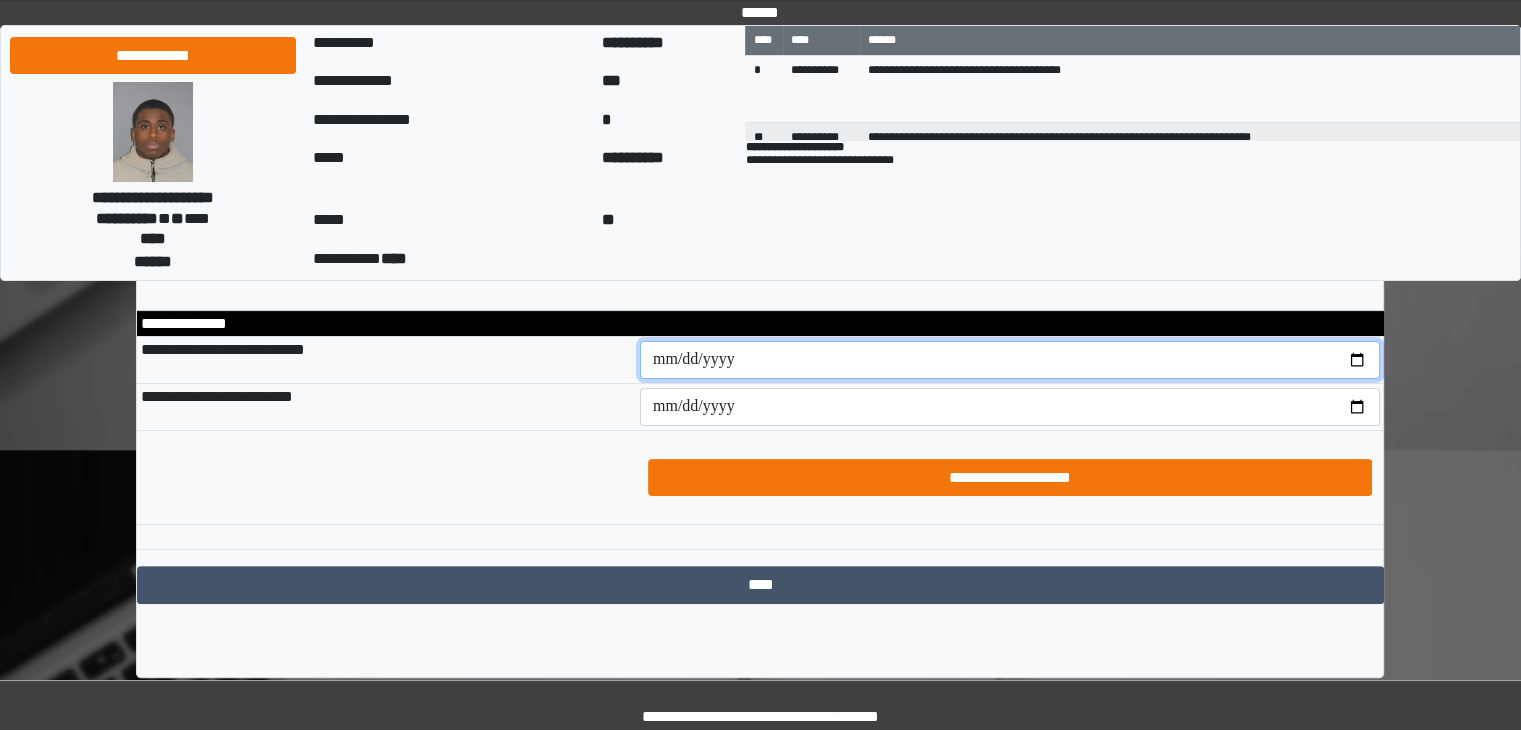 type on "**********" 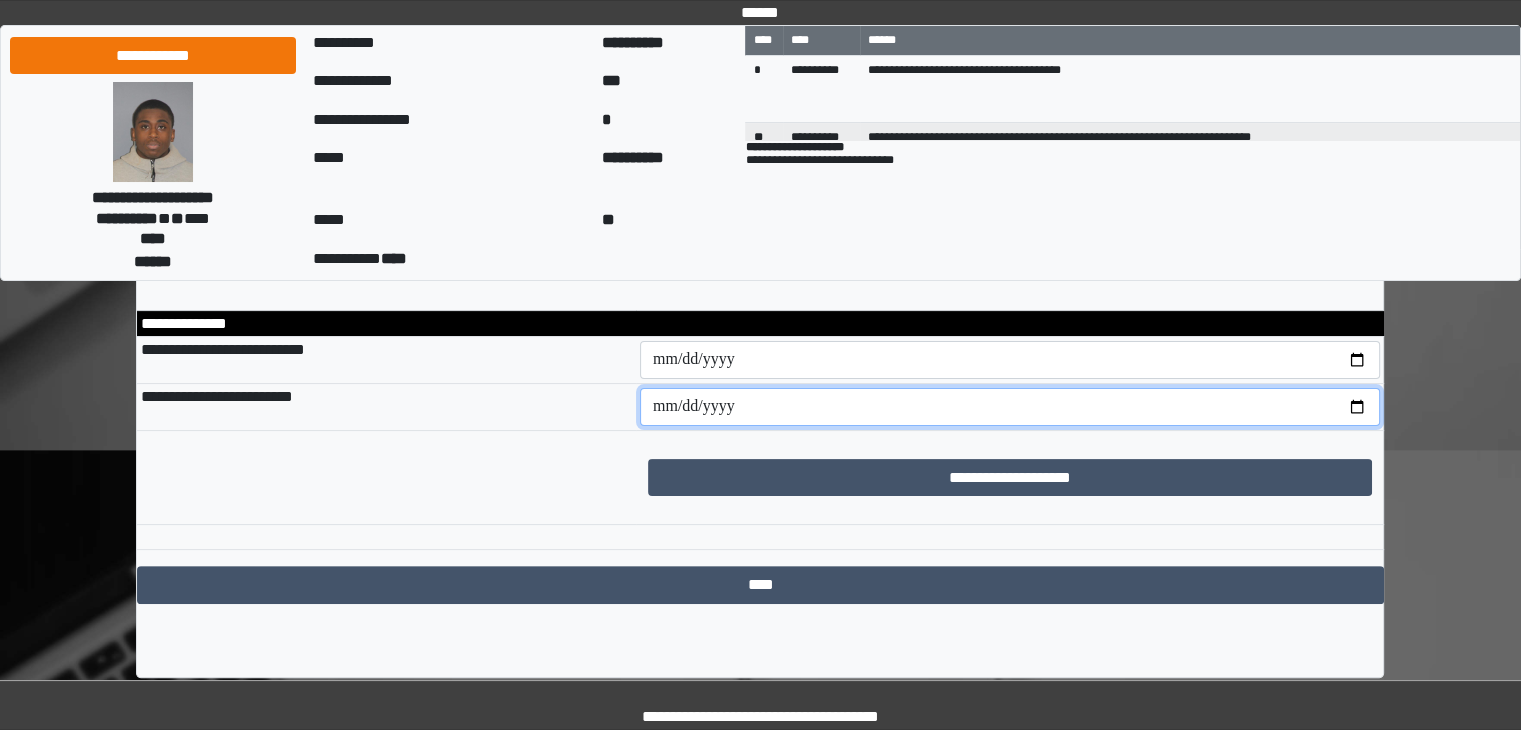 click at bounding box center [1010, 407] 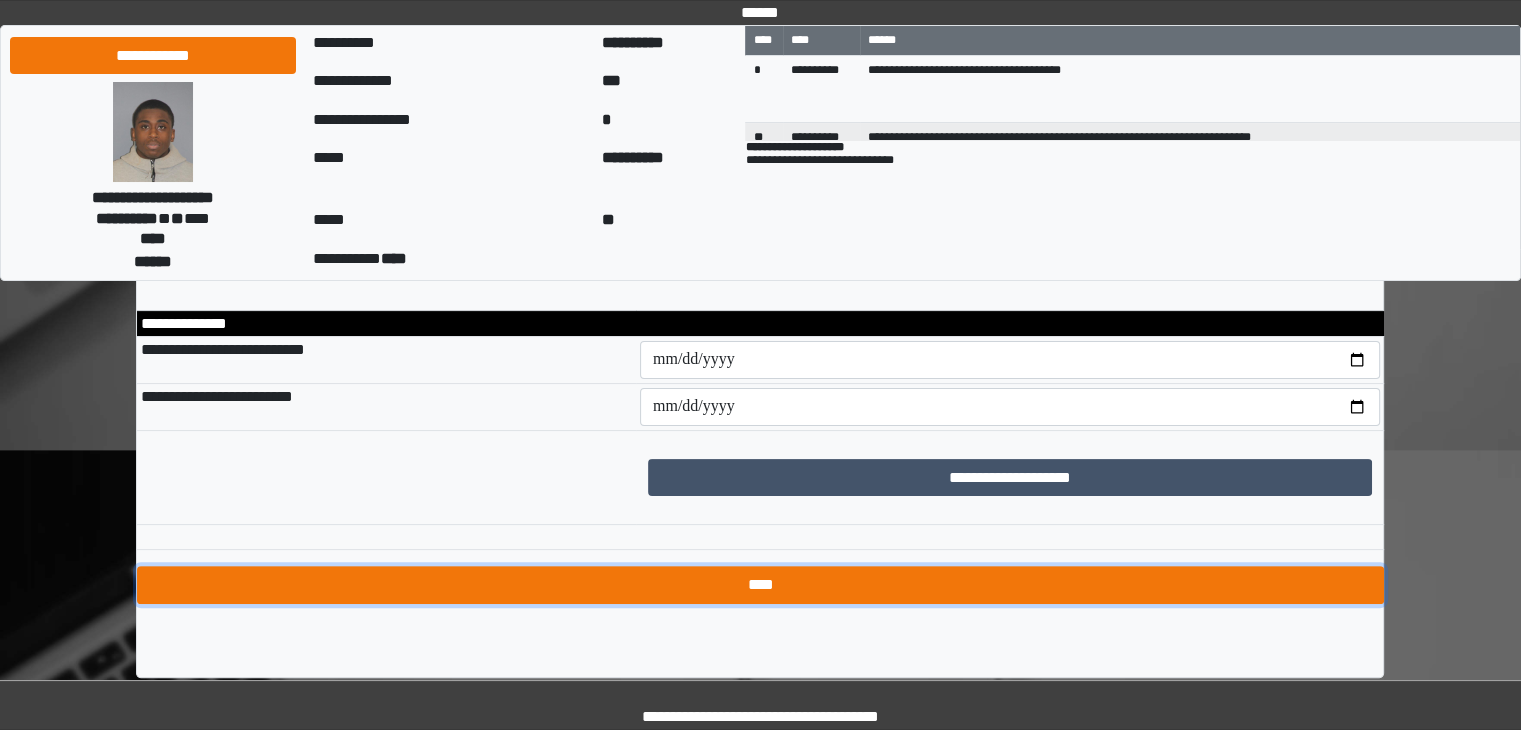 click on "****" at bounding box center (760, 585) 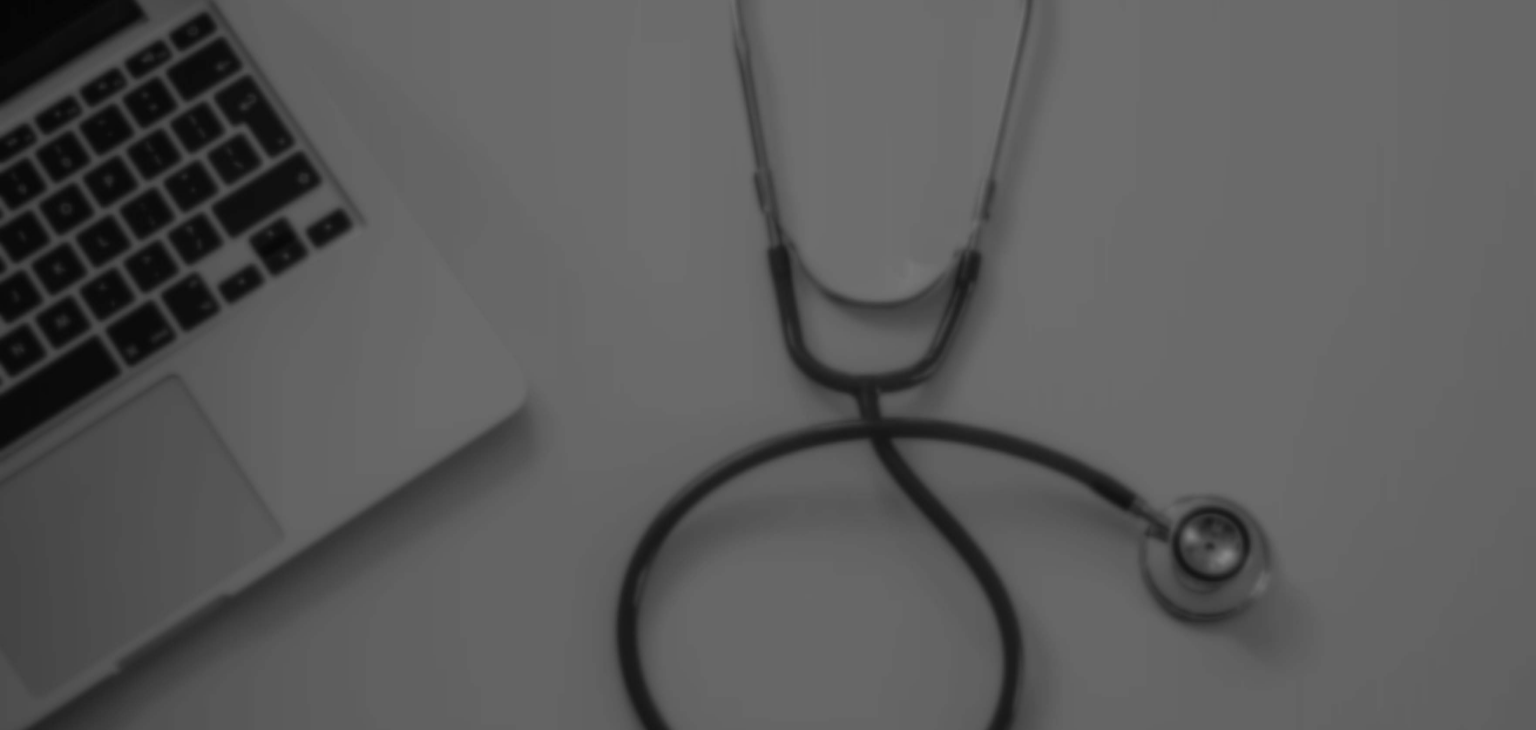 scroll, scrollTop: 0, scrollLeft: 0, axis: both 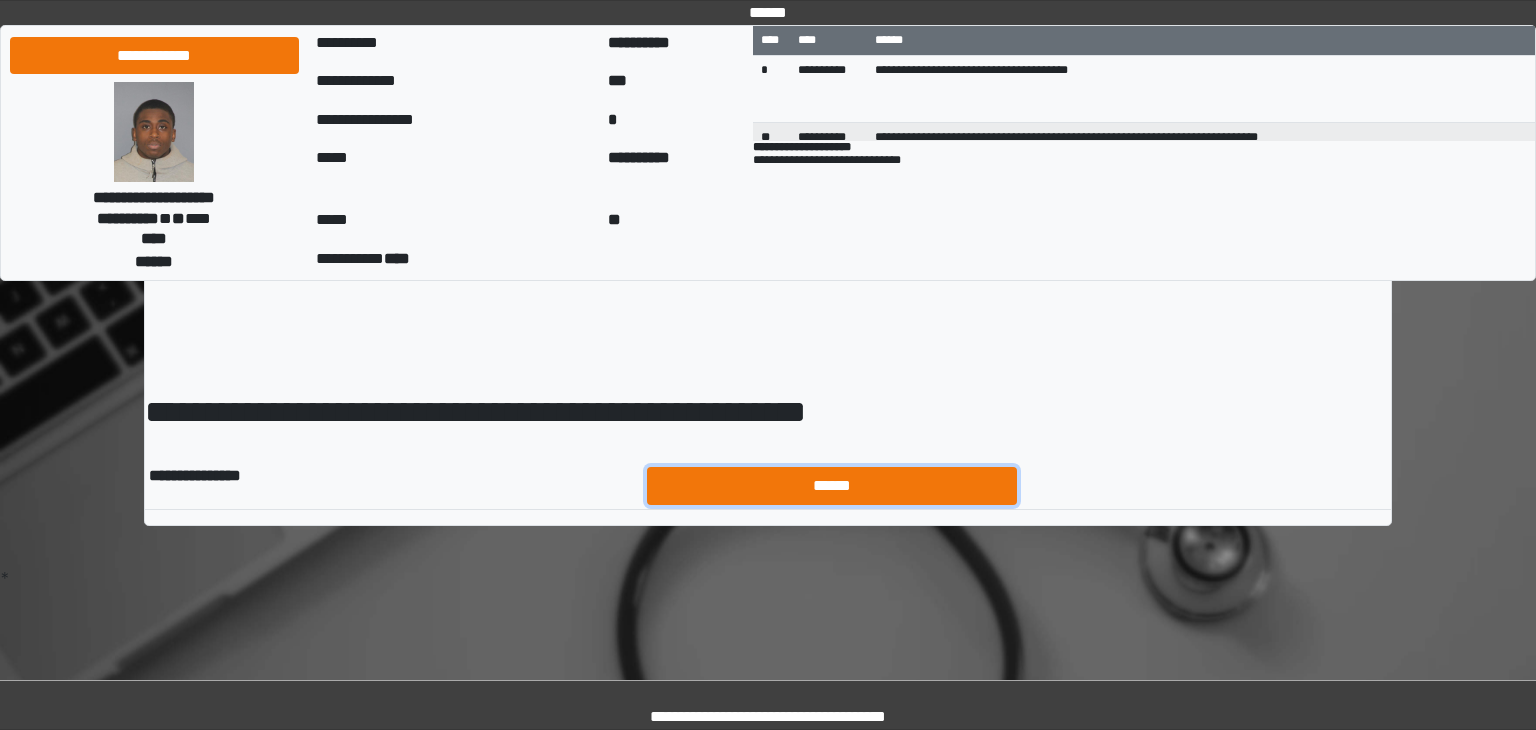 click on "******" at bounding box center [832, 486] 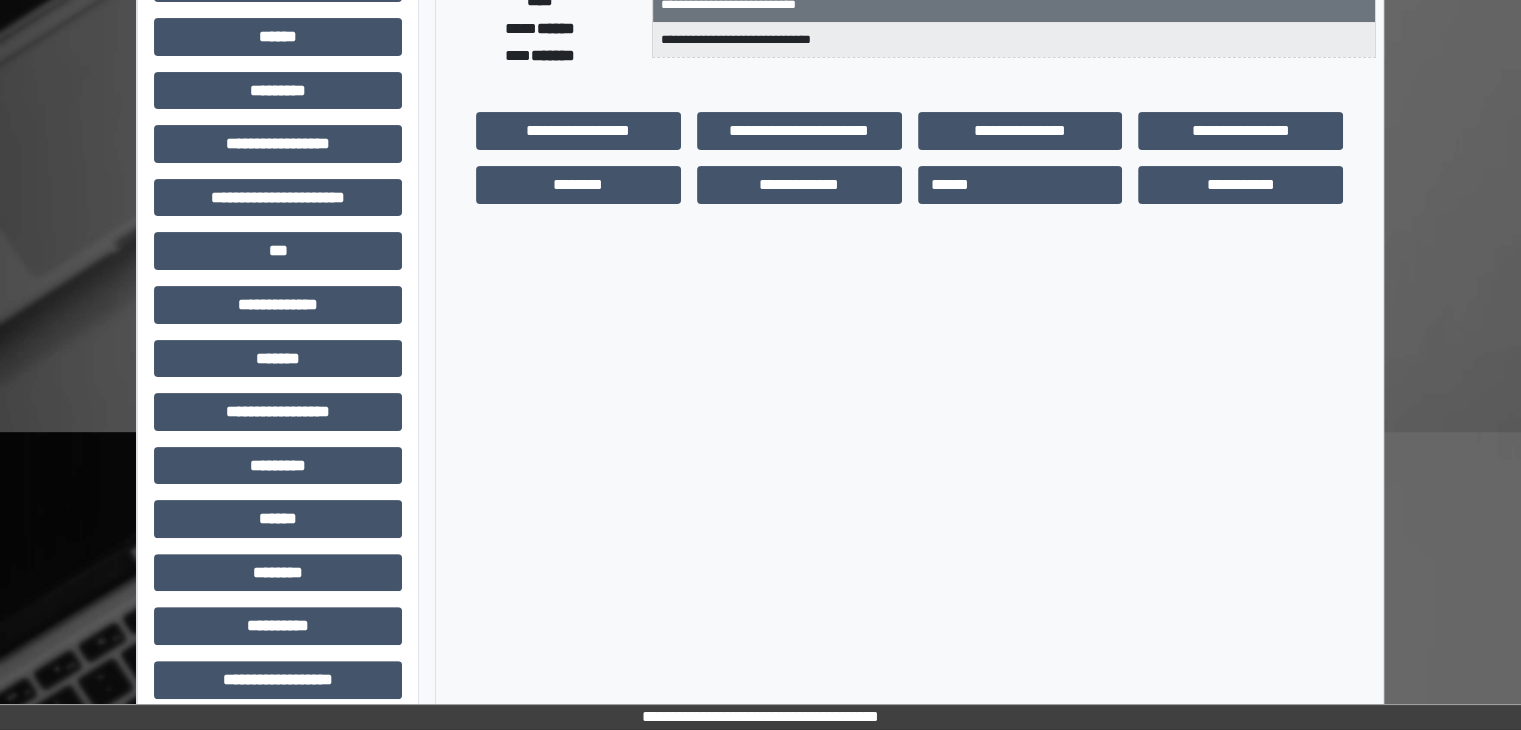 scroll, scrollTop: 436, scrollLeft: 0, axis: vertical 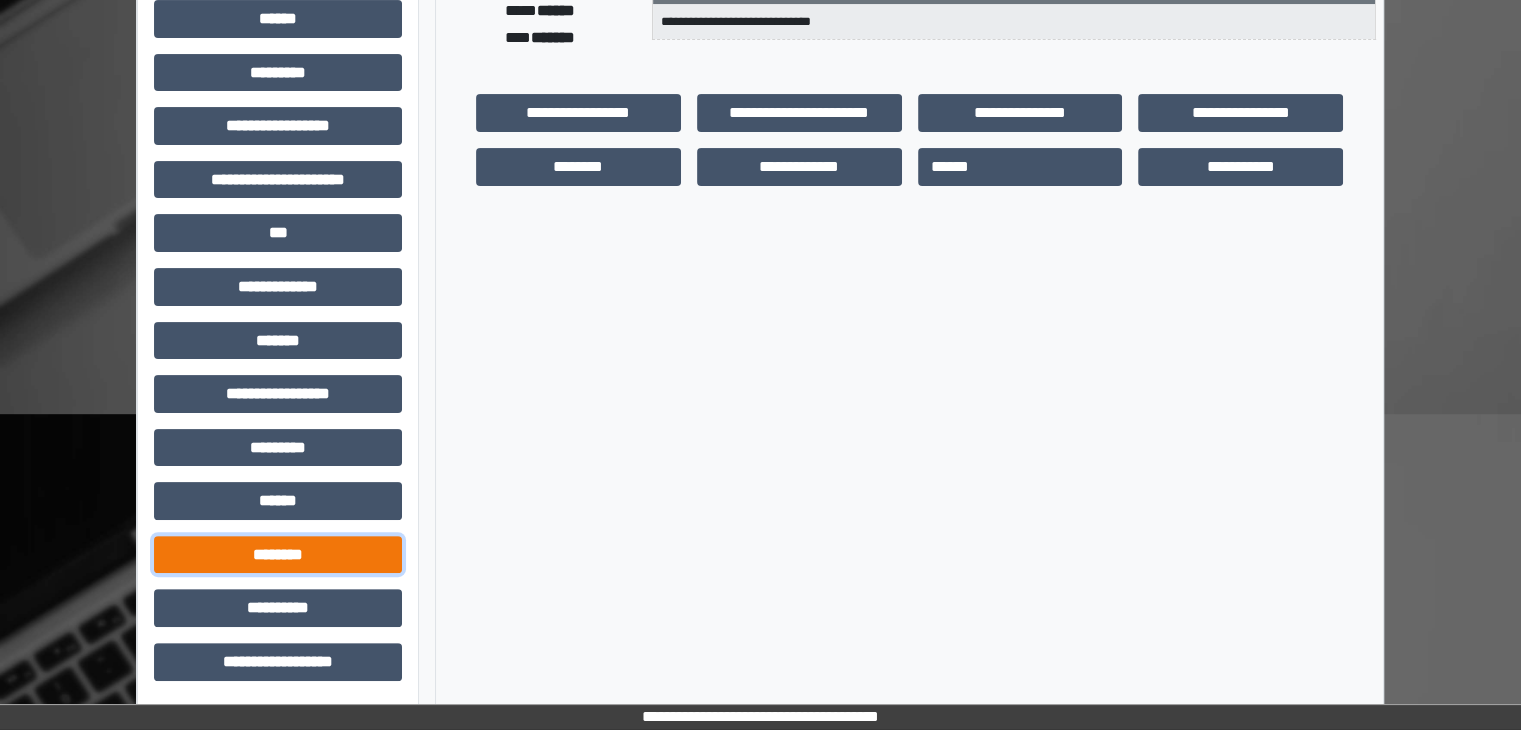 click on "********" at bounding box center (278, 555) 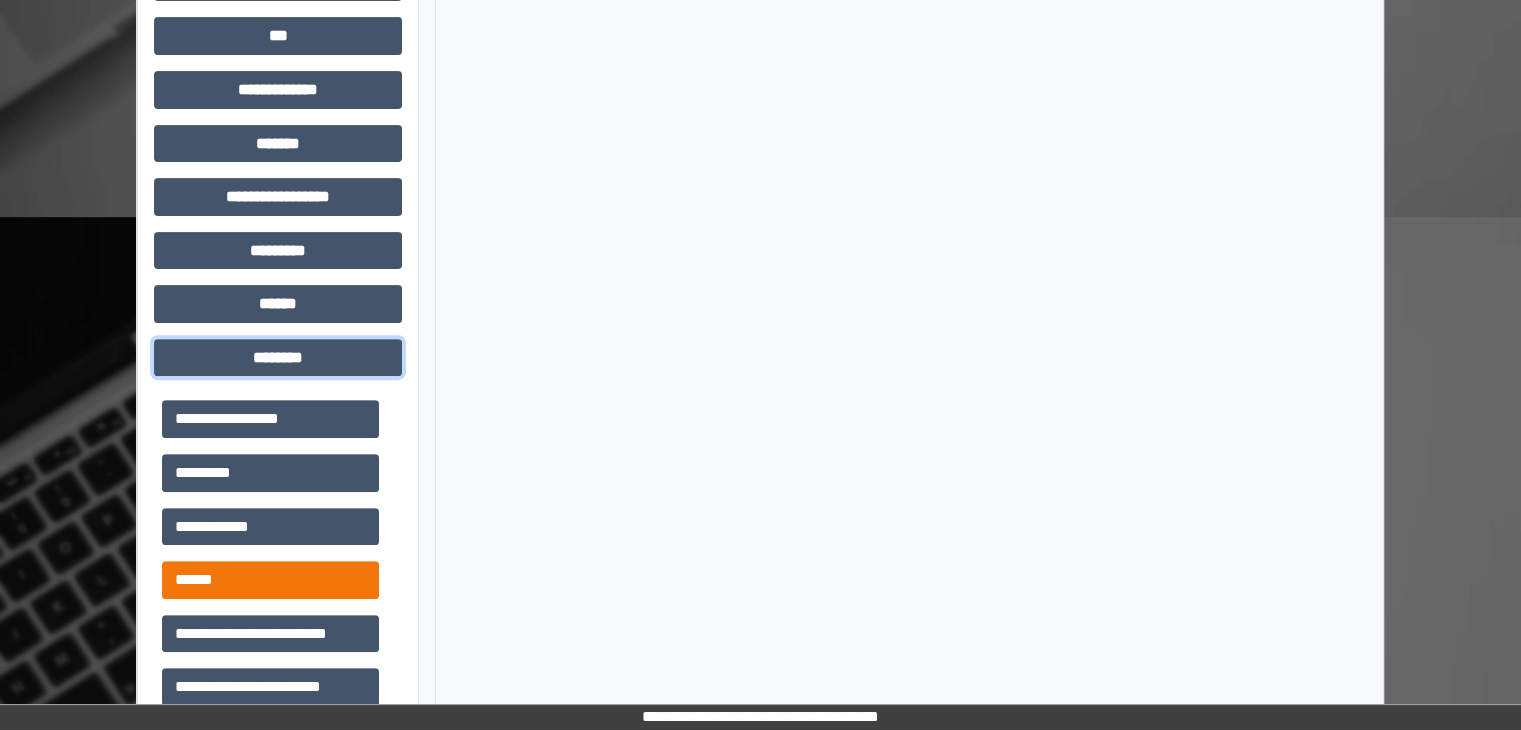 scroll, scrollTop: 636, scrollLeft: 0, axis: vertical 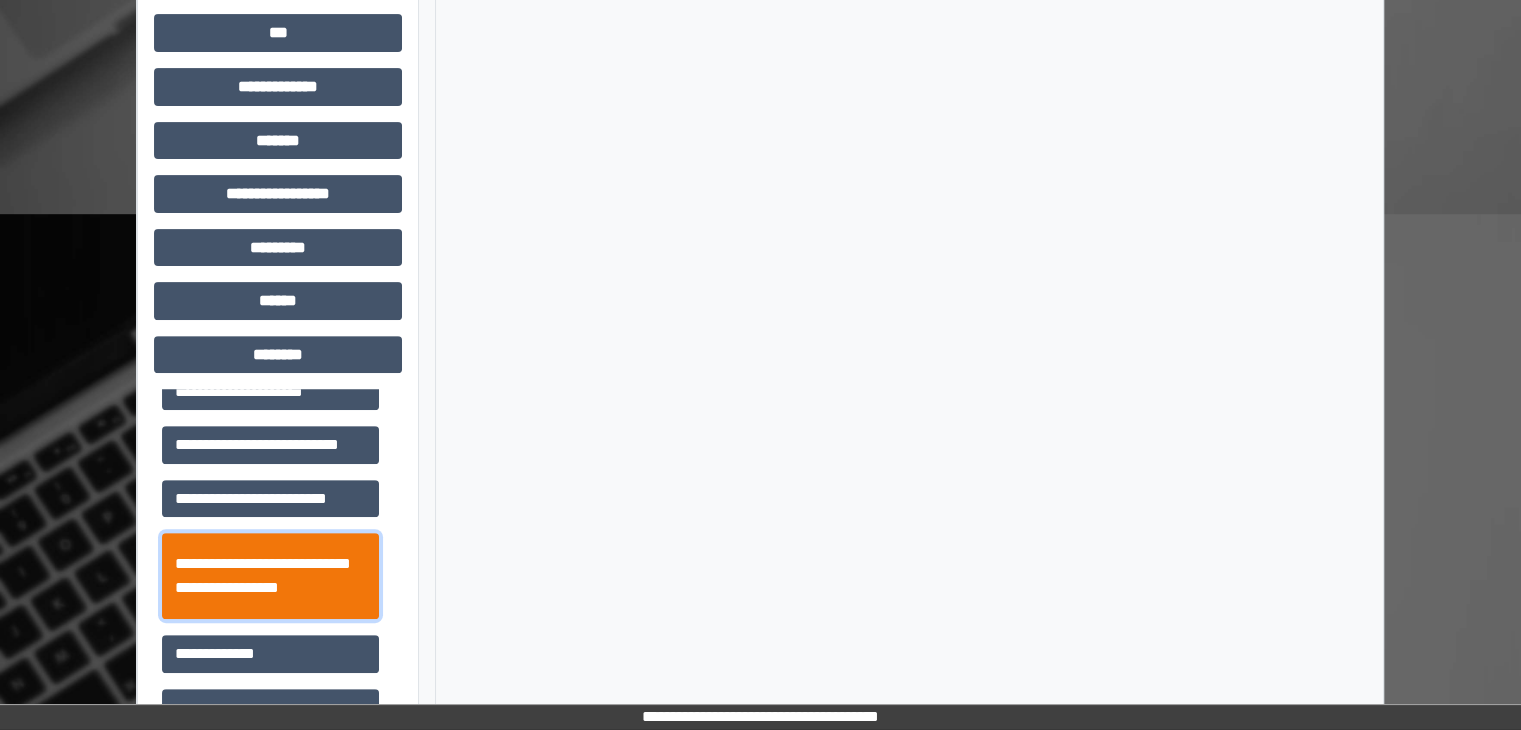 click on "**********" at bounding box center (270, 576) 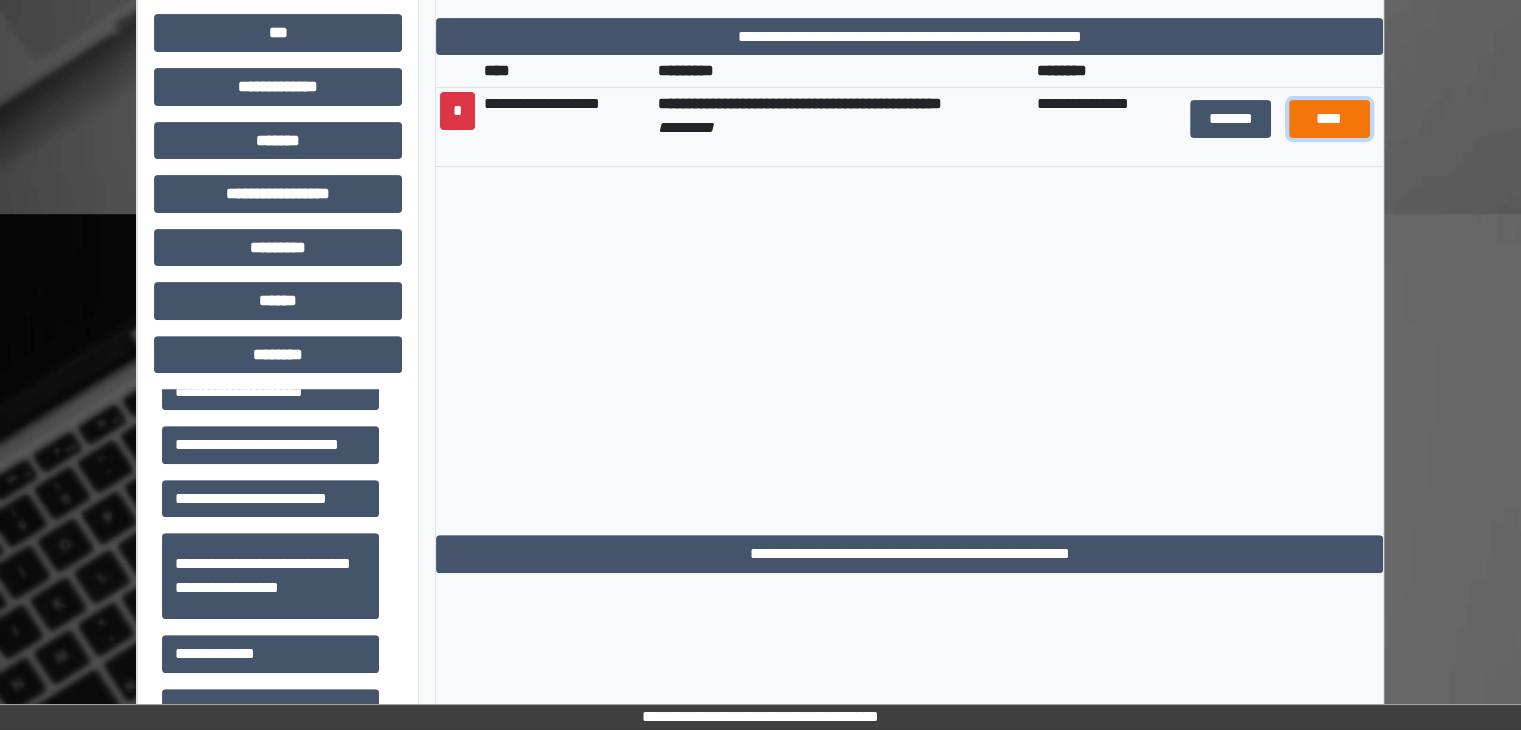 click on "****" at bounding box center [1329, 119] 